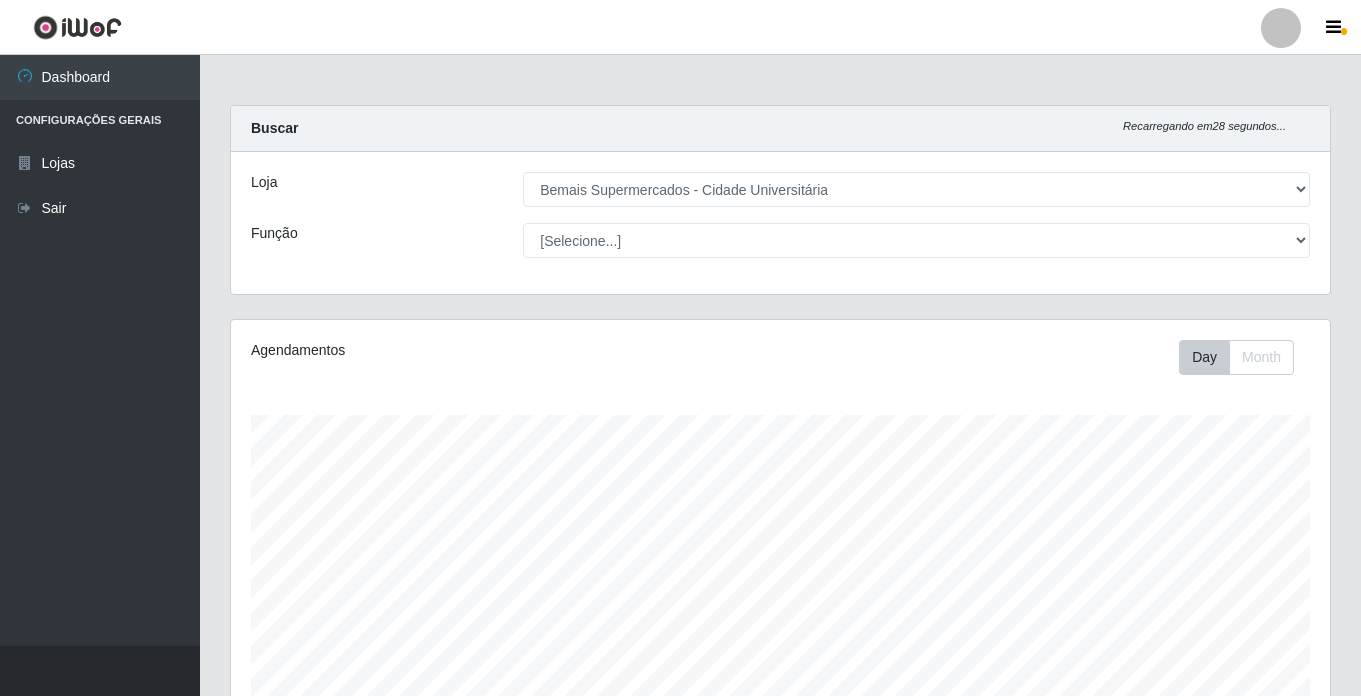 select on "250" 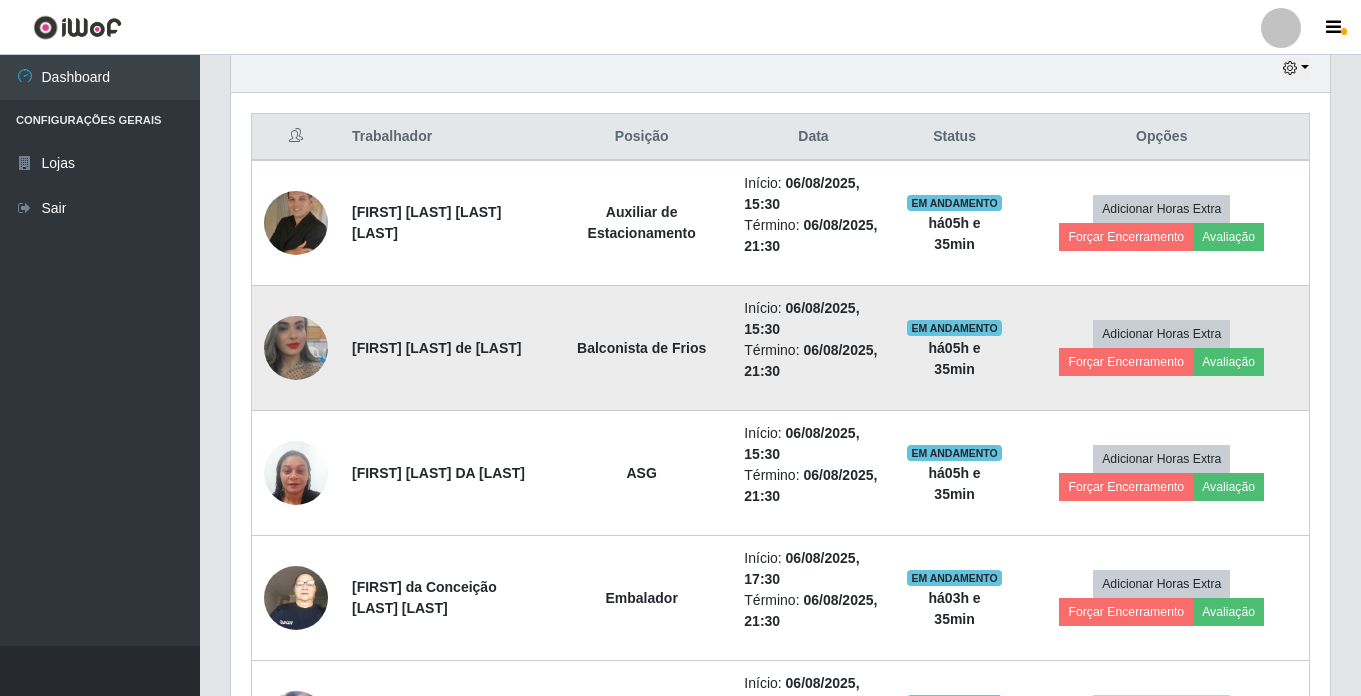 scroll, scrollTop: 999585, scrollLeft: 998901, axis: both 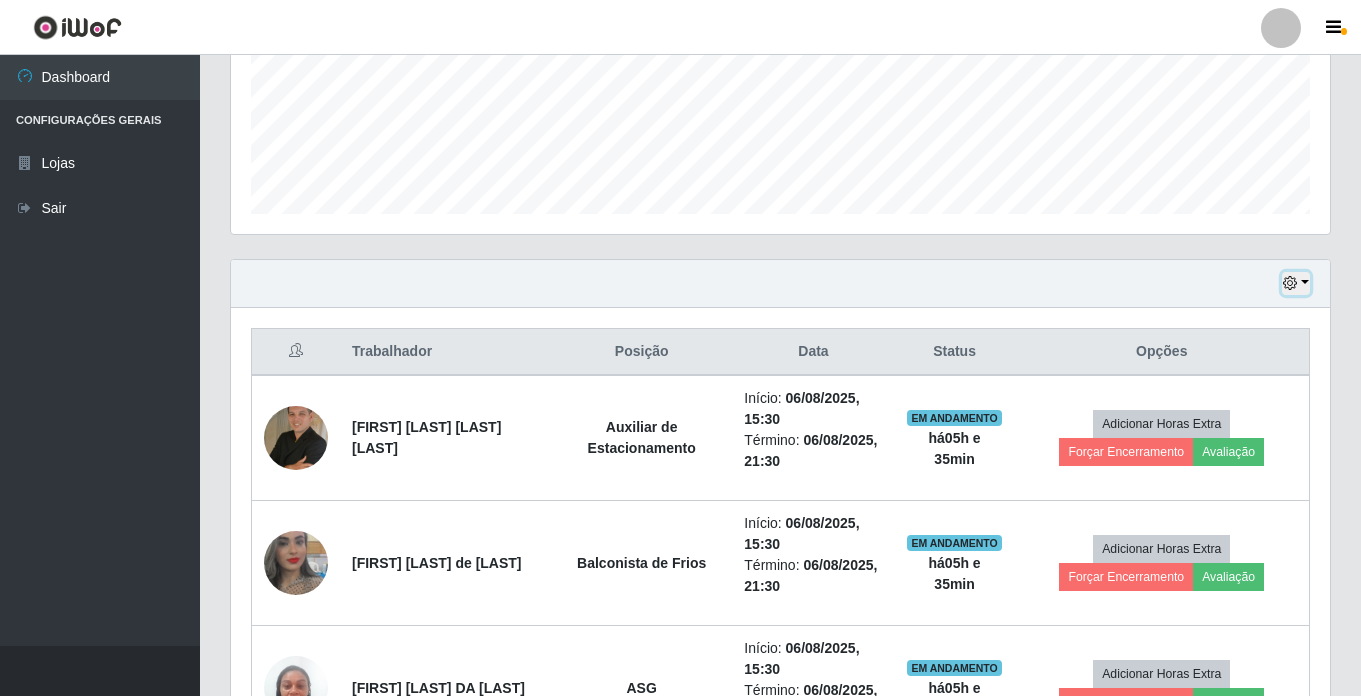 click at bounding box center [1296, 283] 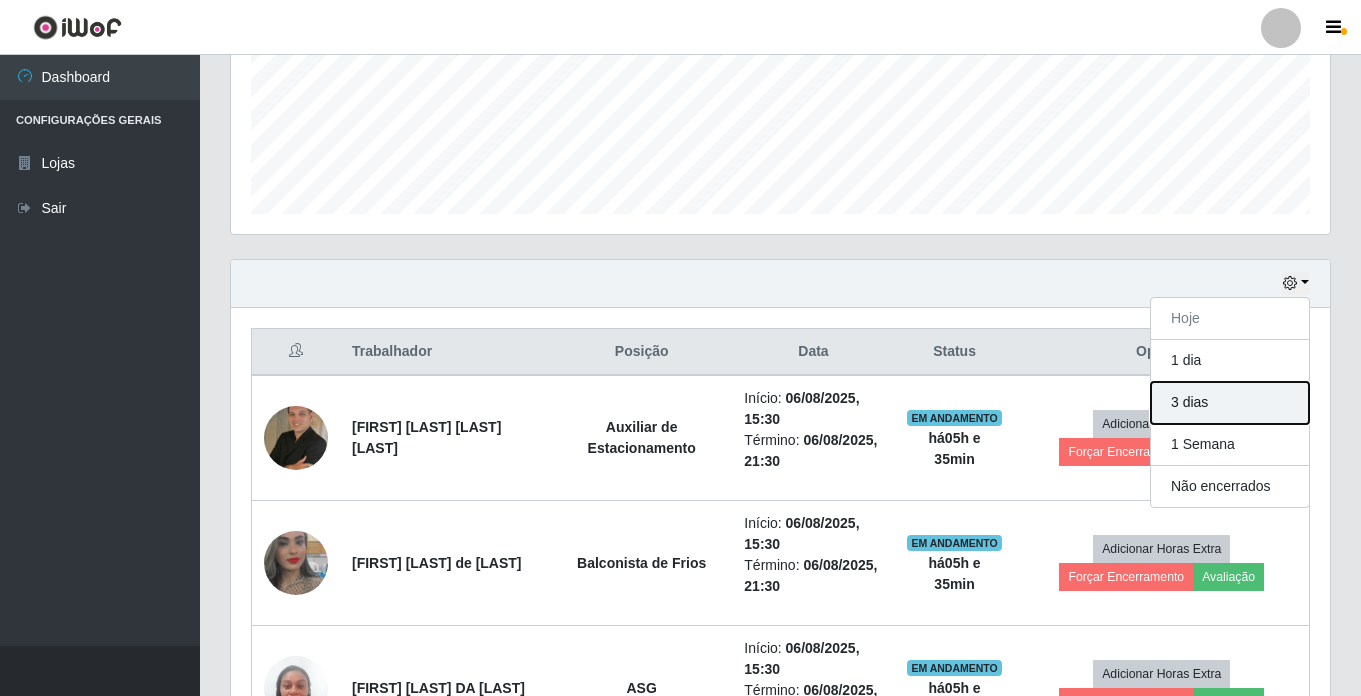 click on "3 dias" at bounding box center (1230, 403) 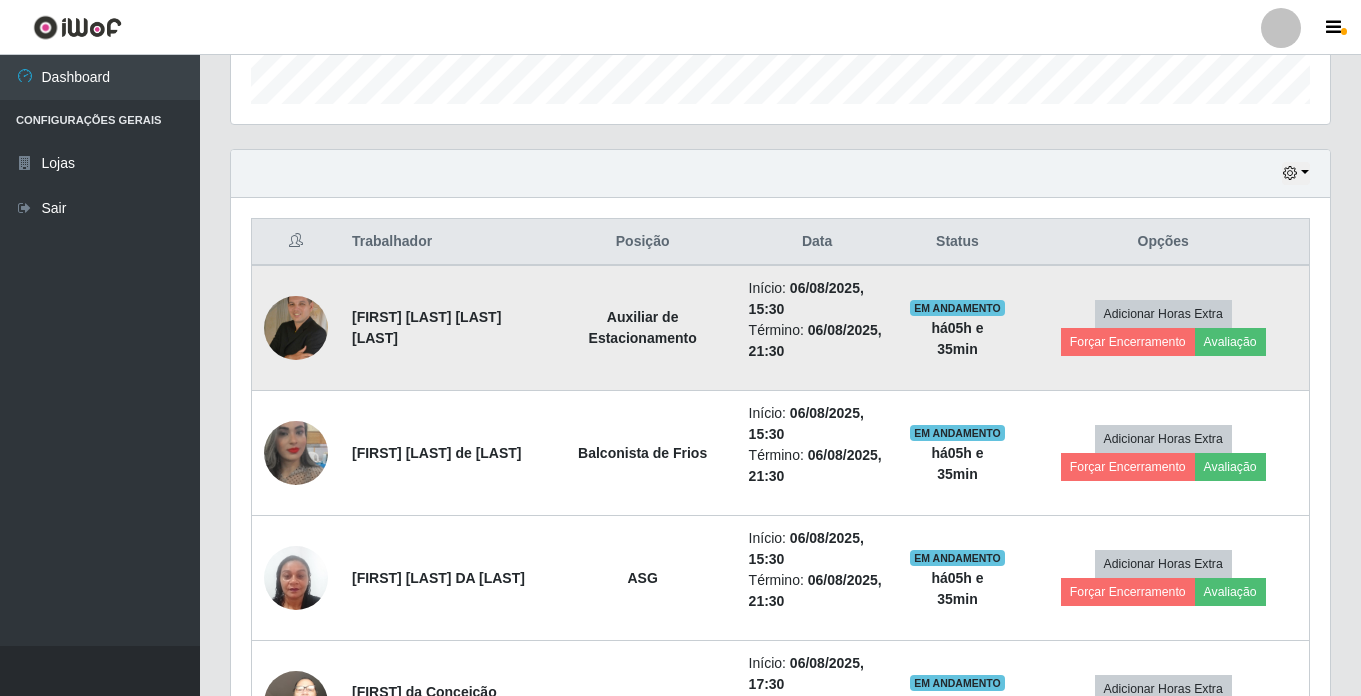 scroll, scrollTop: 326, scrollLeft: 0, axis: vertical 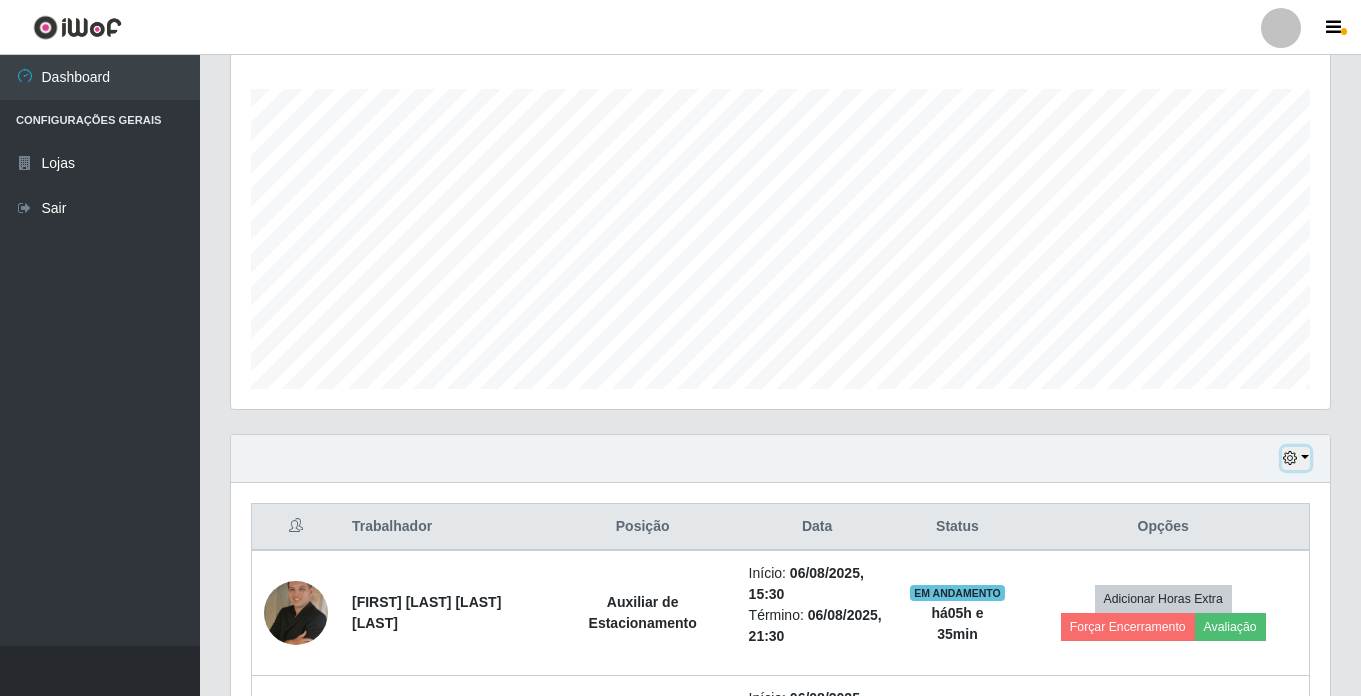 click at bounding box center [1290, 458] 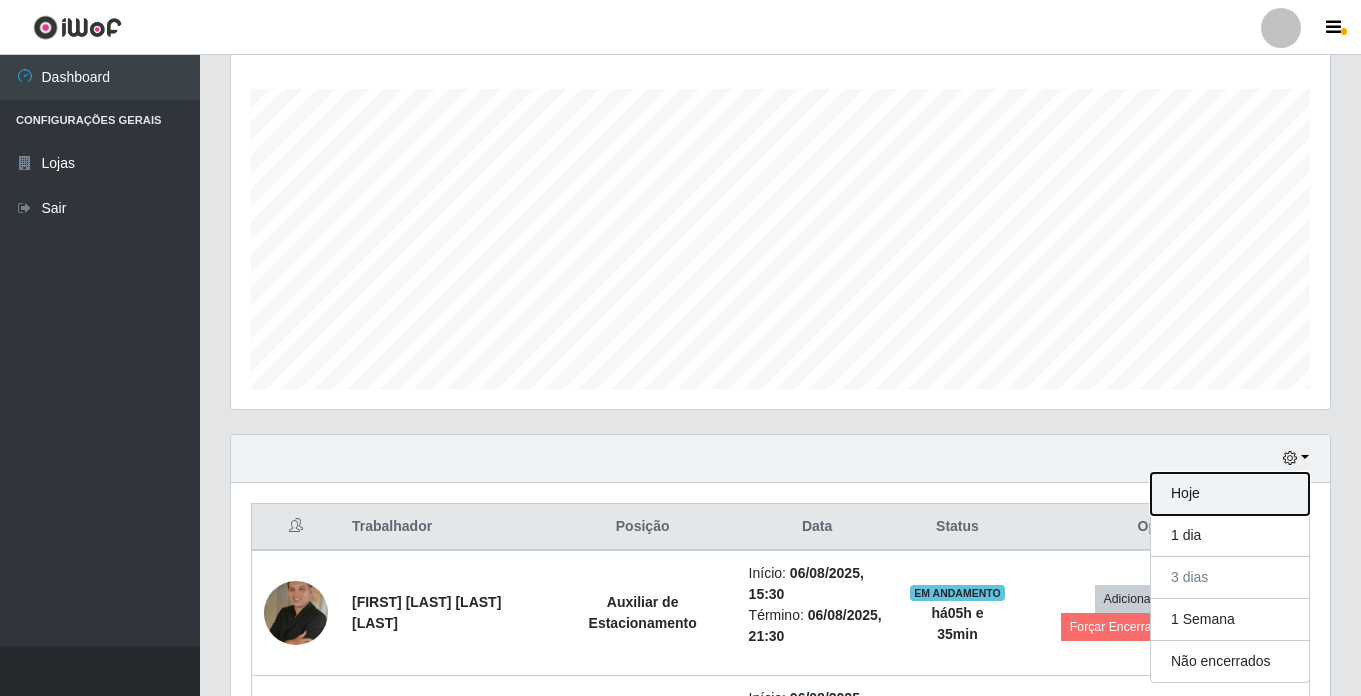 click on "Hoje" at bounding box center (1230, 494) 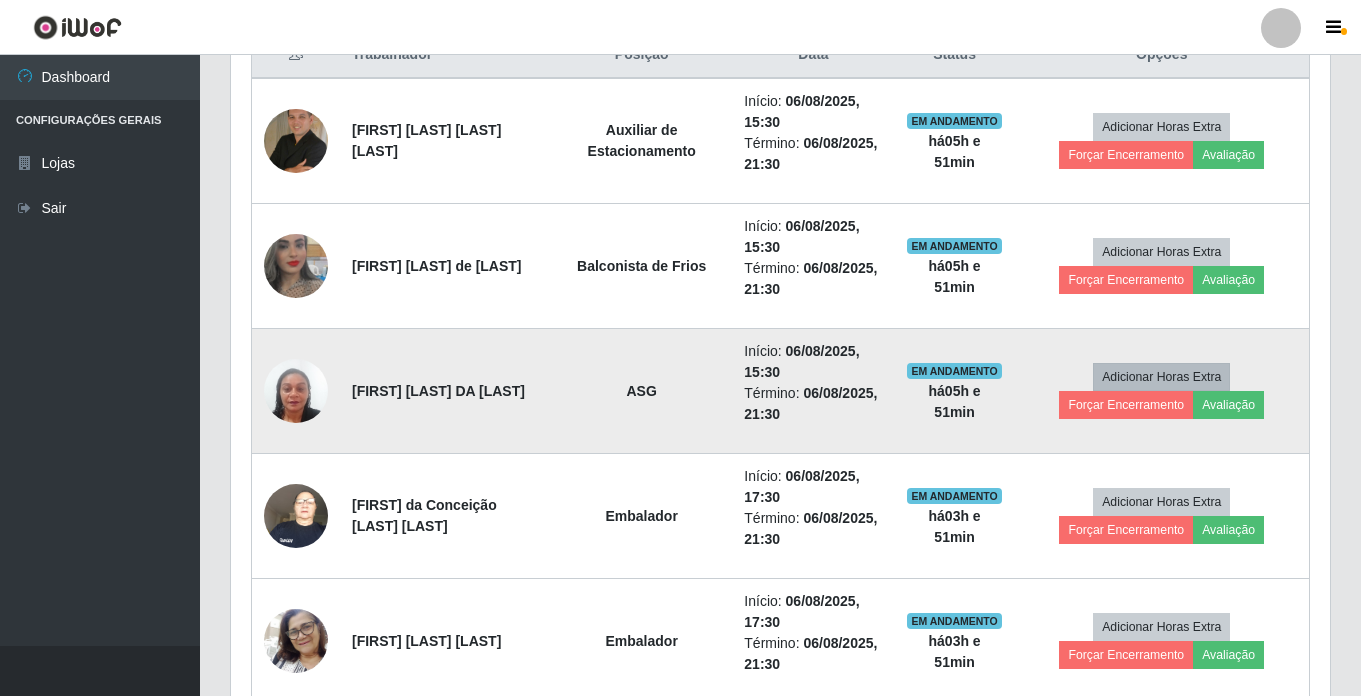 scroll, scrollTop: 701, scrollLeft: 0, axis: vertical 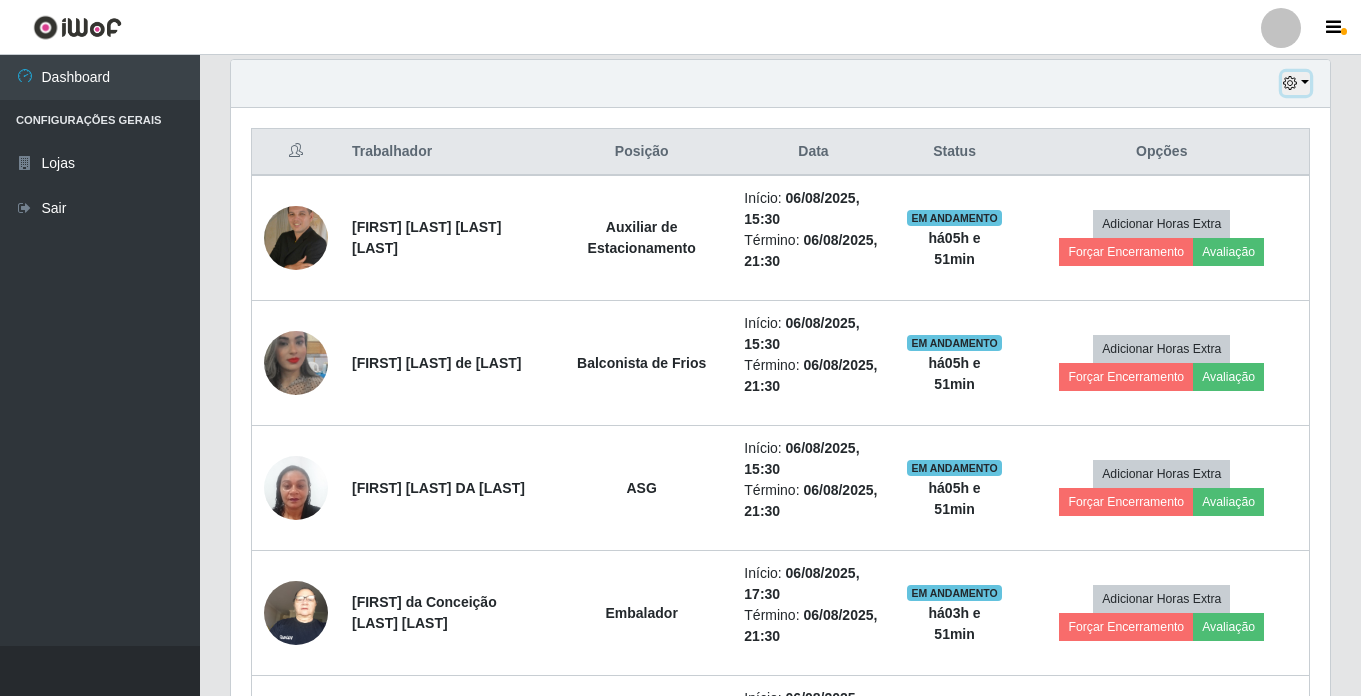 click at bounding box center [1296, 83] 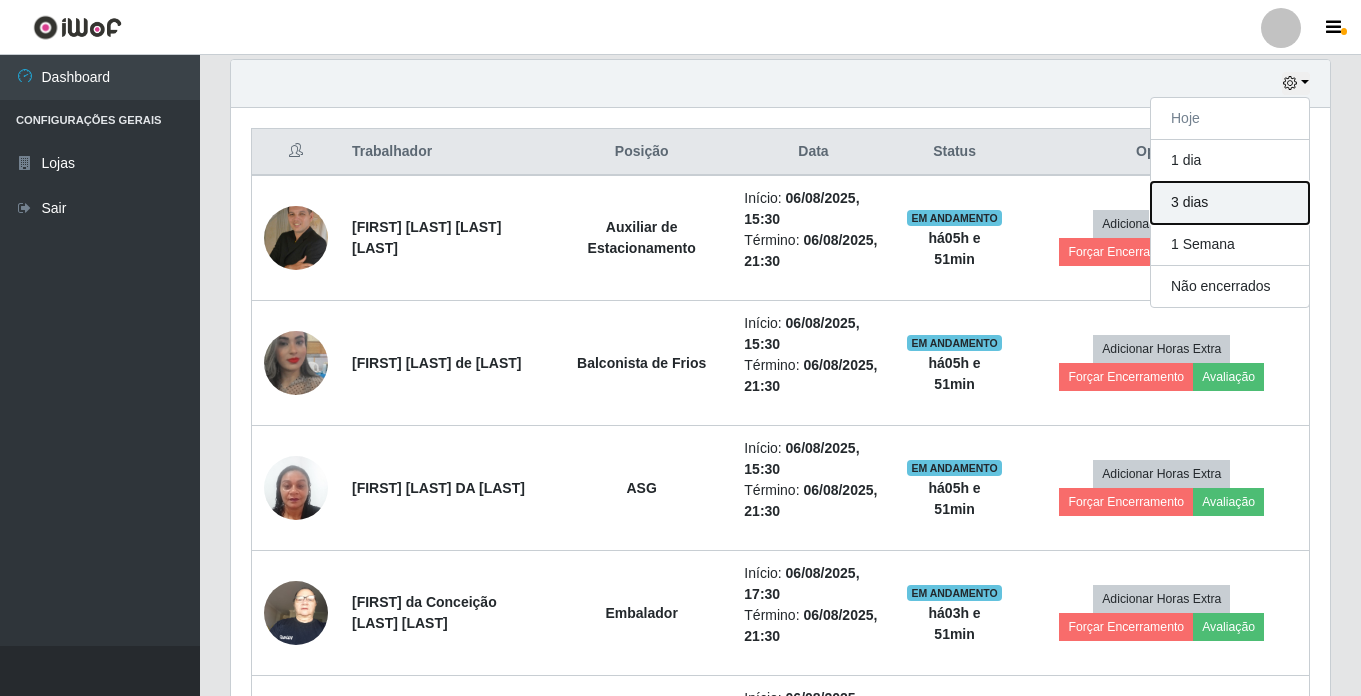 click on "3 dias" at bounding box center [1230, 203] 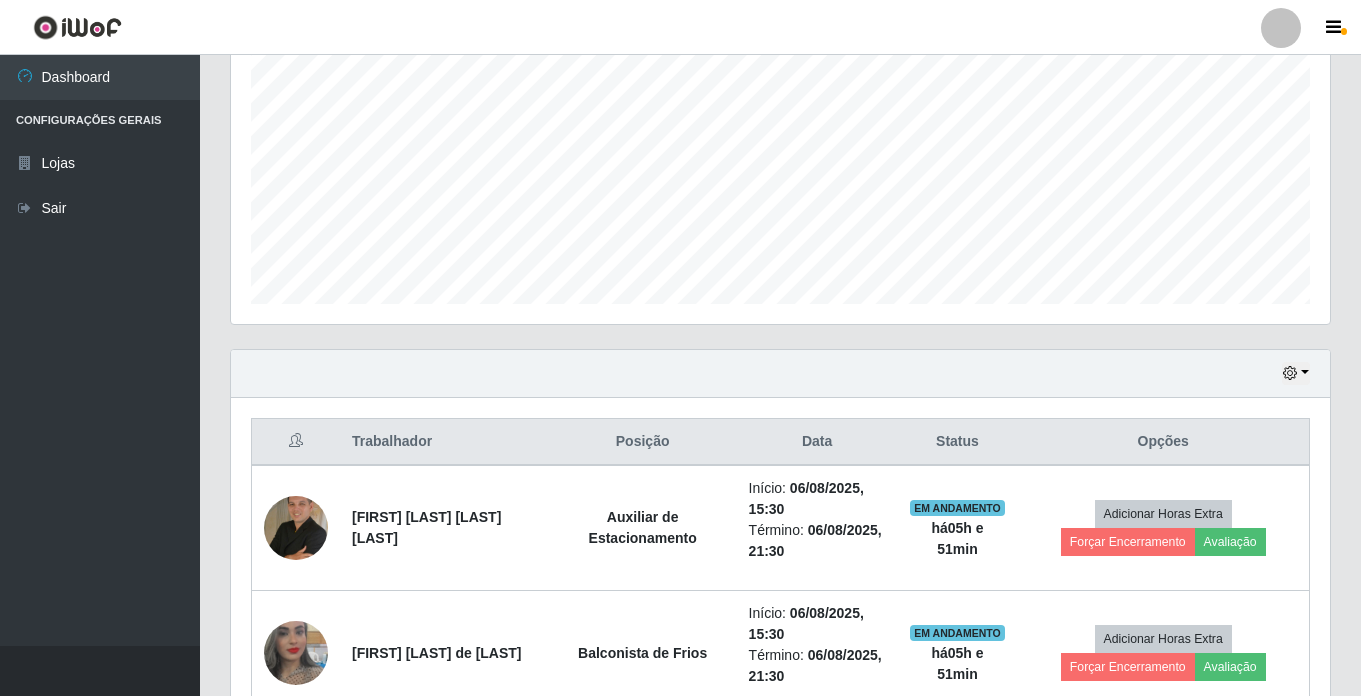scroll, scrollTop: 401, scrollLeft: 0, axis: vertical 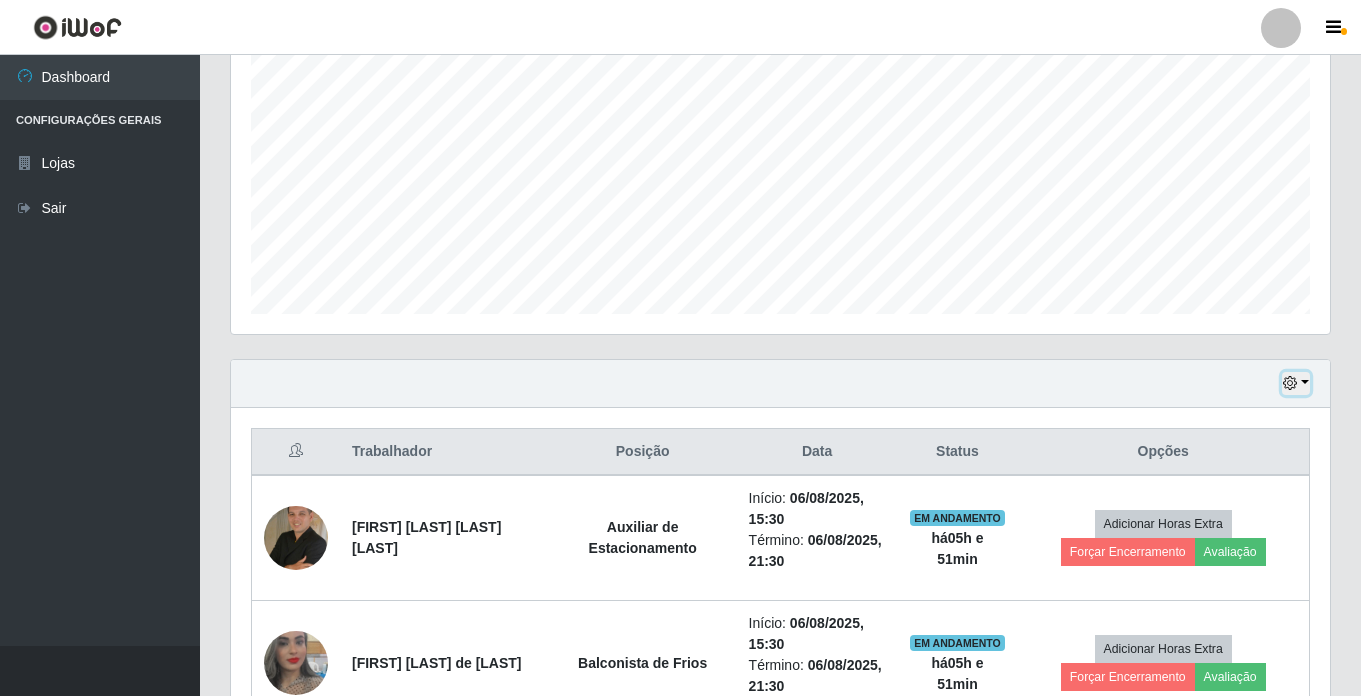 click at bounding box center [1296, 383] 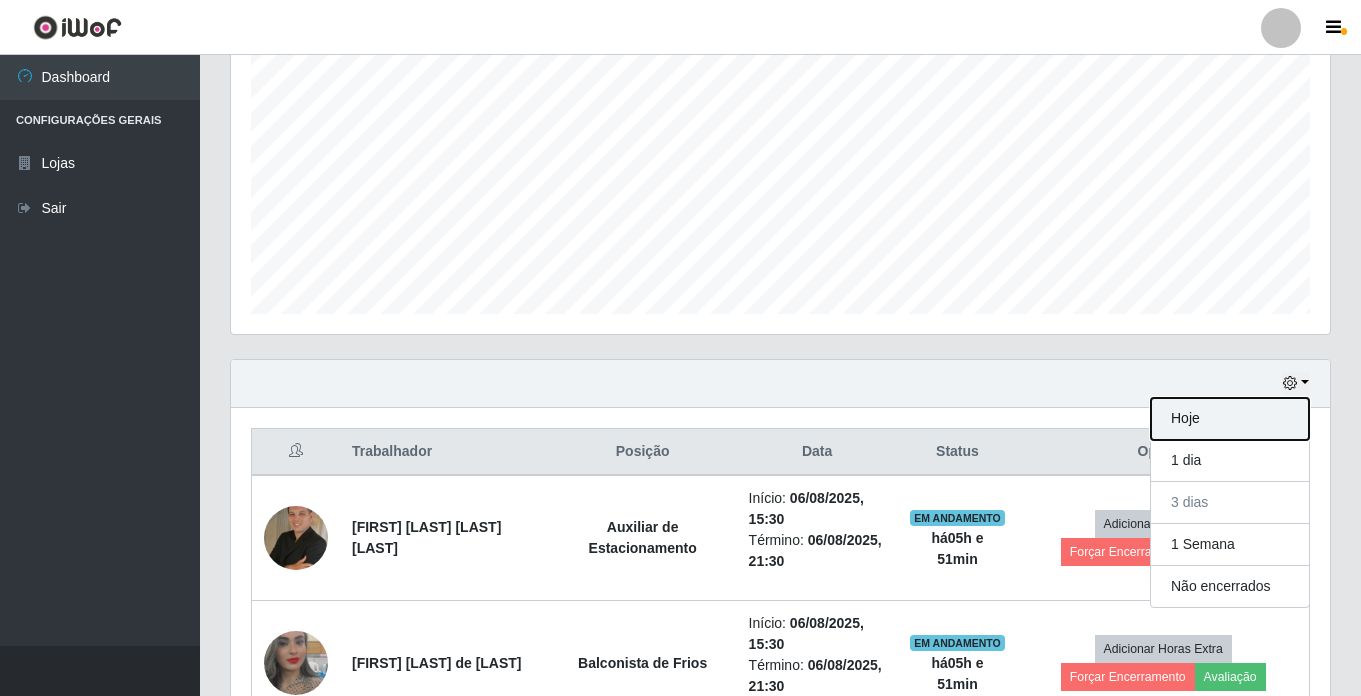 click on "Hoje" at bounding box center [1230, 419] 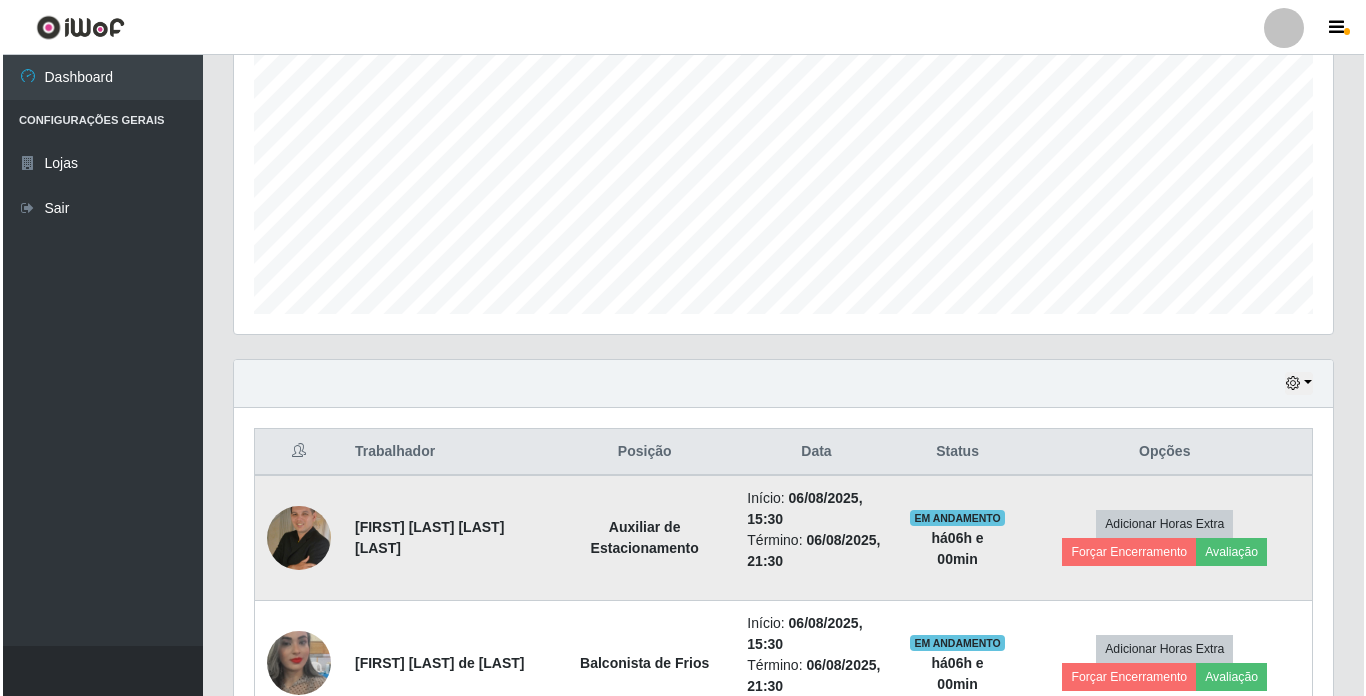 scroll, scrollTop: 601, scrollLeft: 0, axis: vertical 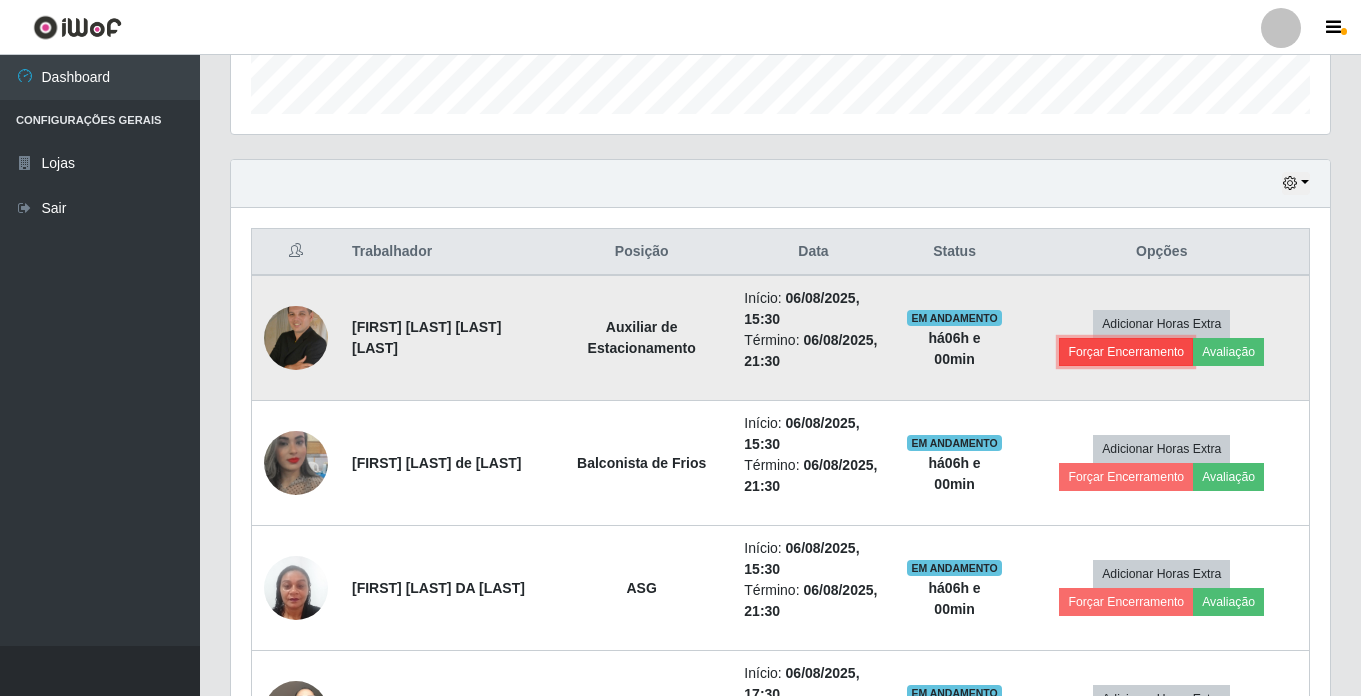 click on "Forçar Encerramento" at bounding box center [1126, 352] 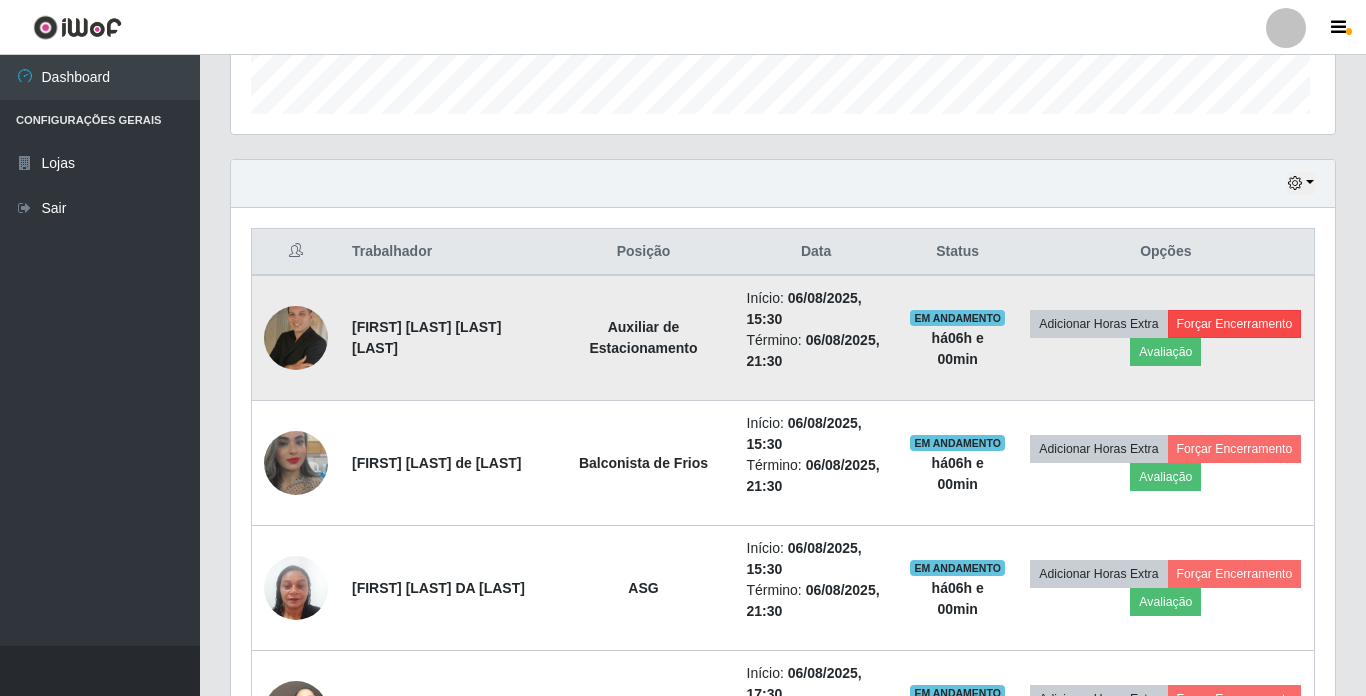 scroll, scrollTop: 999585, scrollLeft: 998911, axis: both 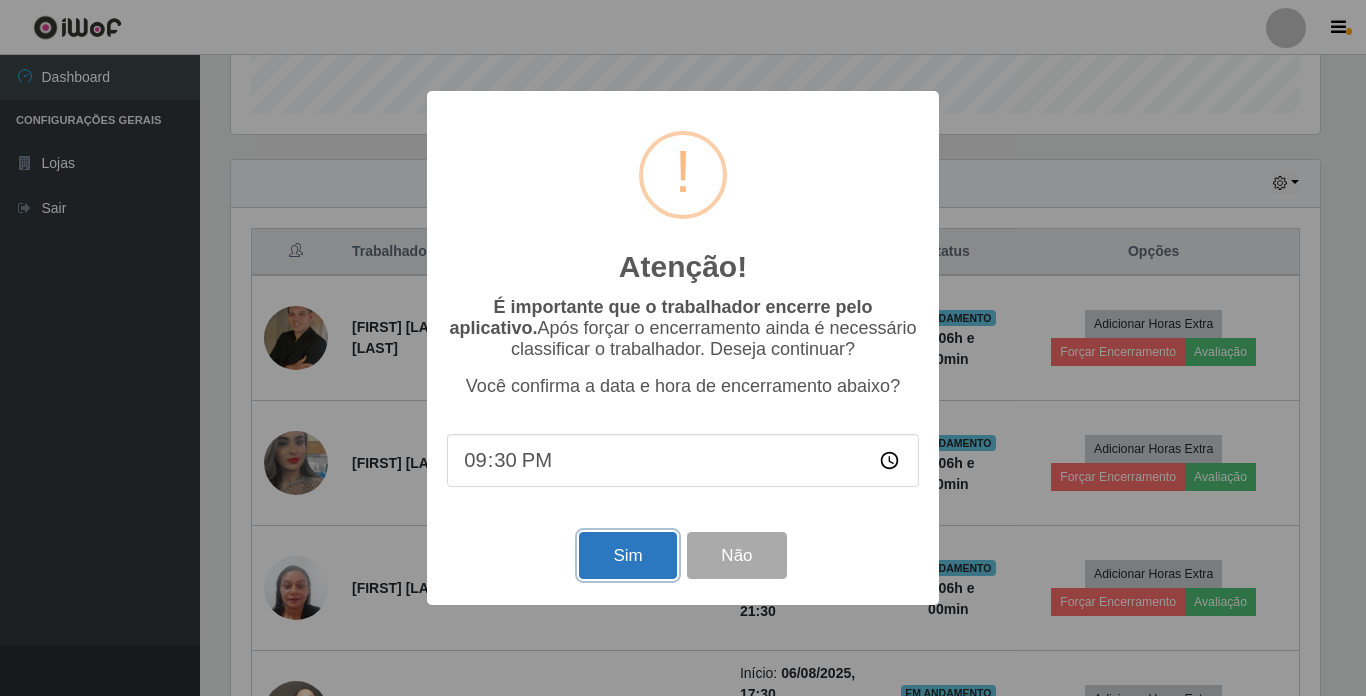 click on "Sim" at bounding box center (627, 555) 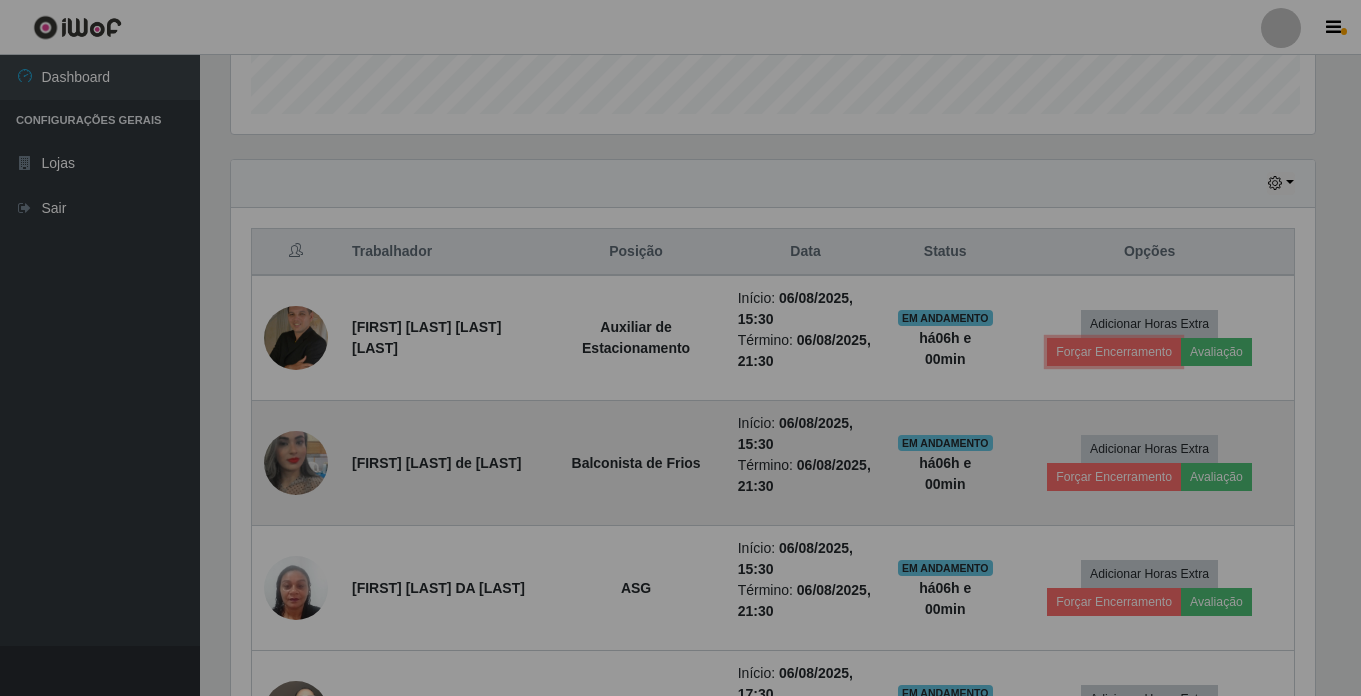 scroll, scrollTop: 999585, scrollLeft: 998901, axis: both 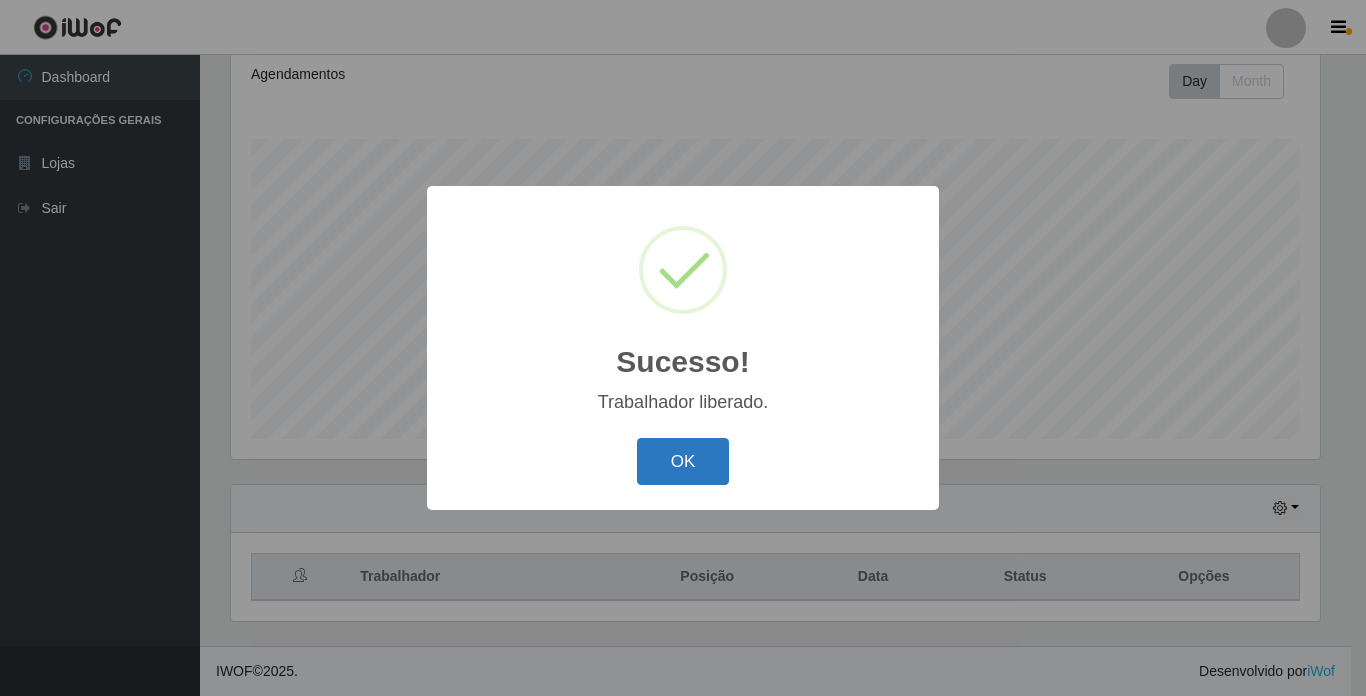 click on "OK" at bounding box center (683, 461) 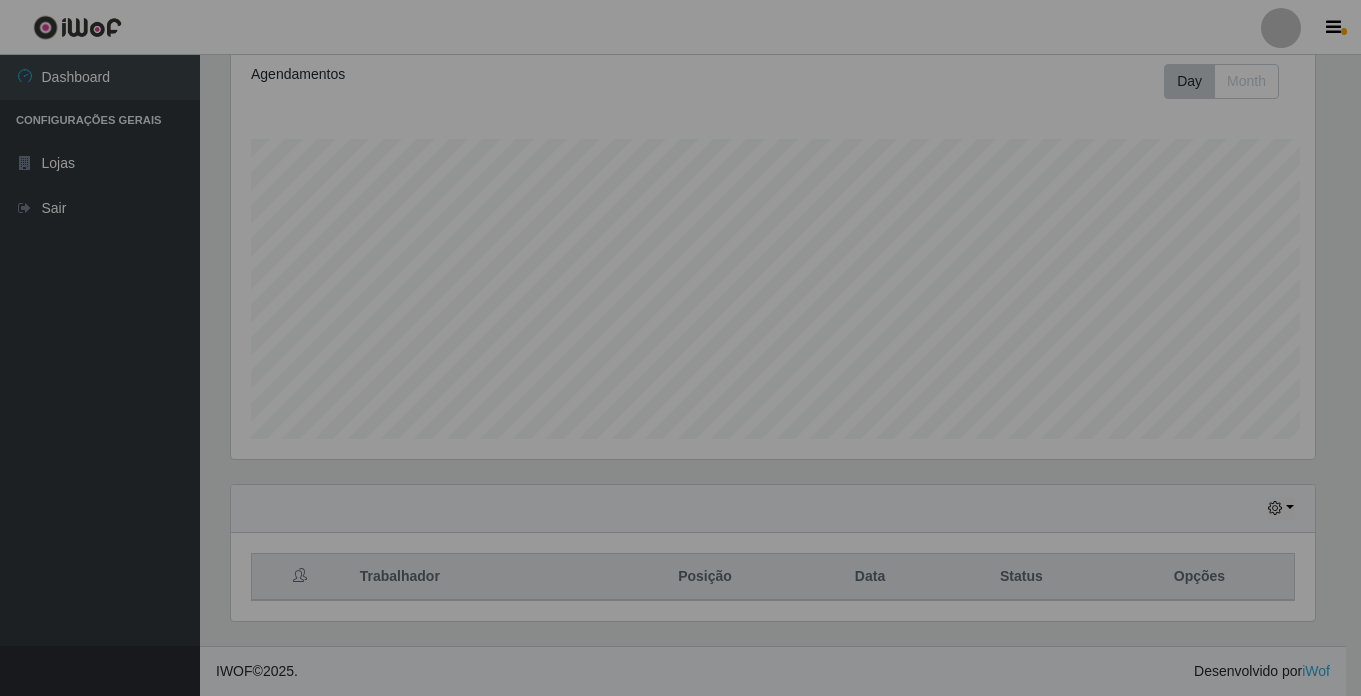 scroll, scrollTop: 350, scrollLeft: 0, axis: vertical 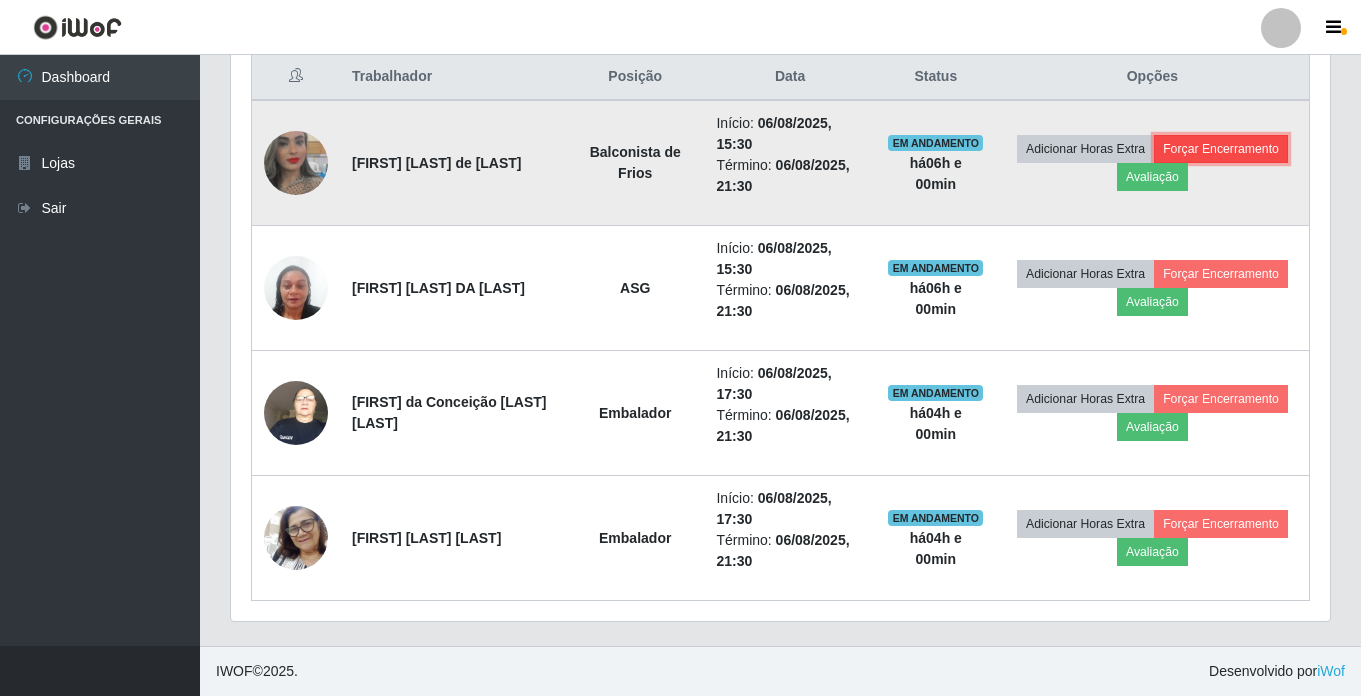 click on "Forçar Encerramento" at bounding box center (1221, 149) 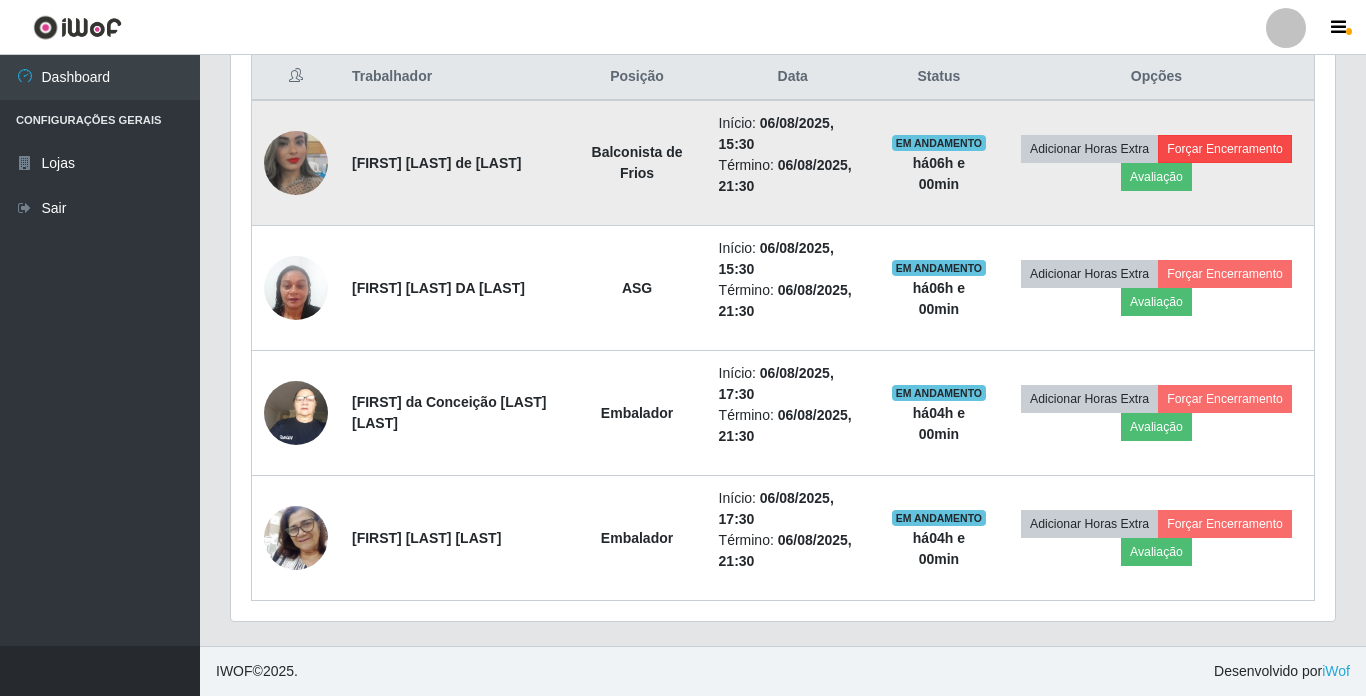 scroll, scrollTop: 999585, scrollLeft: 998911, axis: both 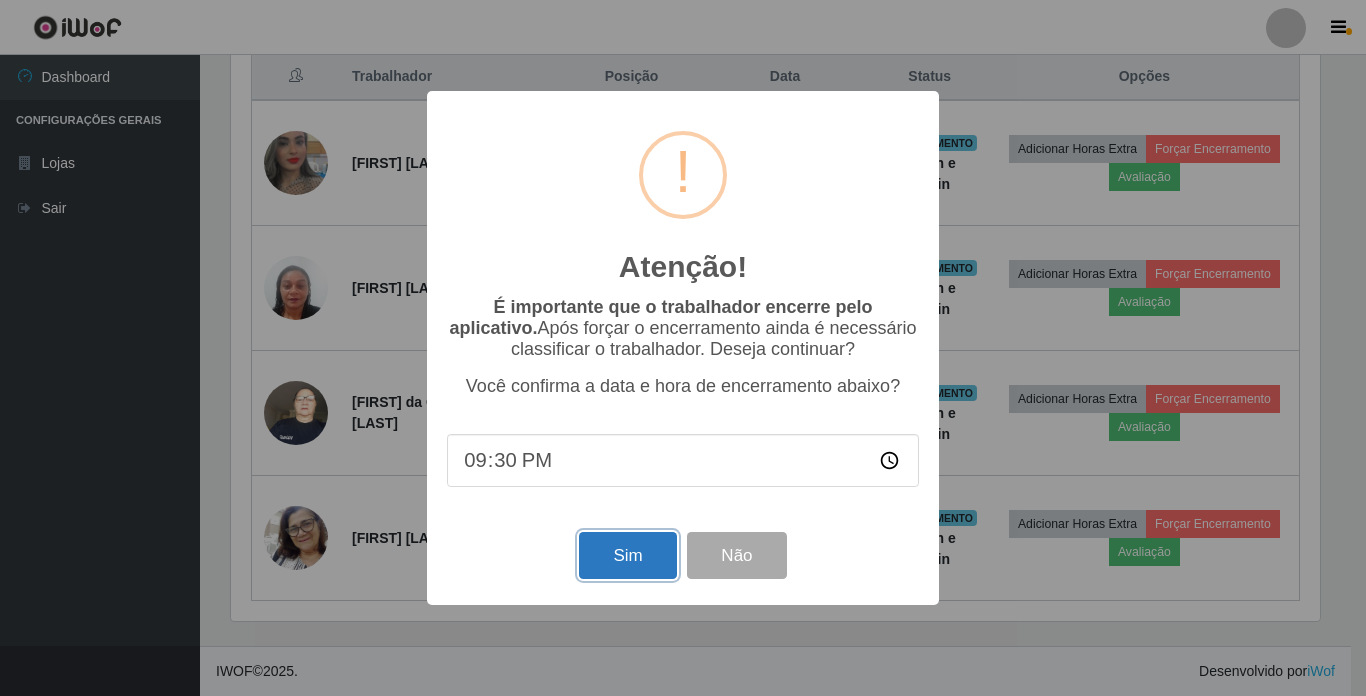 click on "Sim" at bounding box center [627, 555] 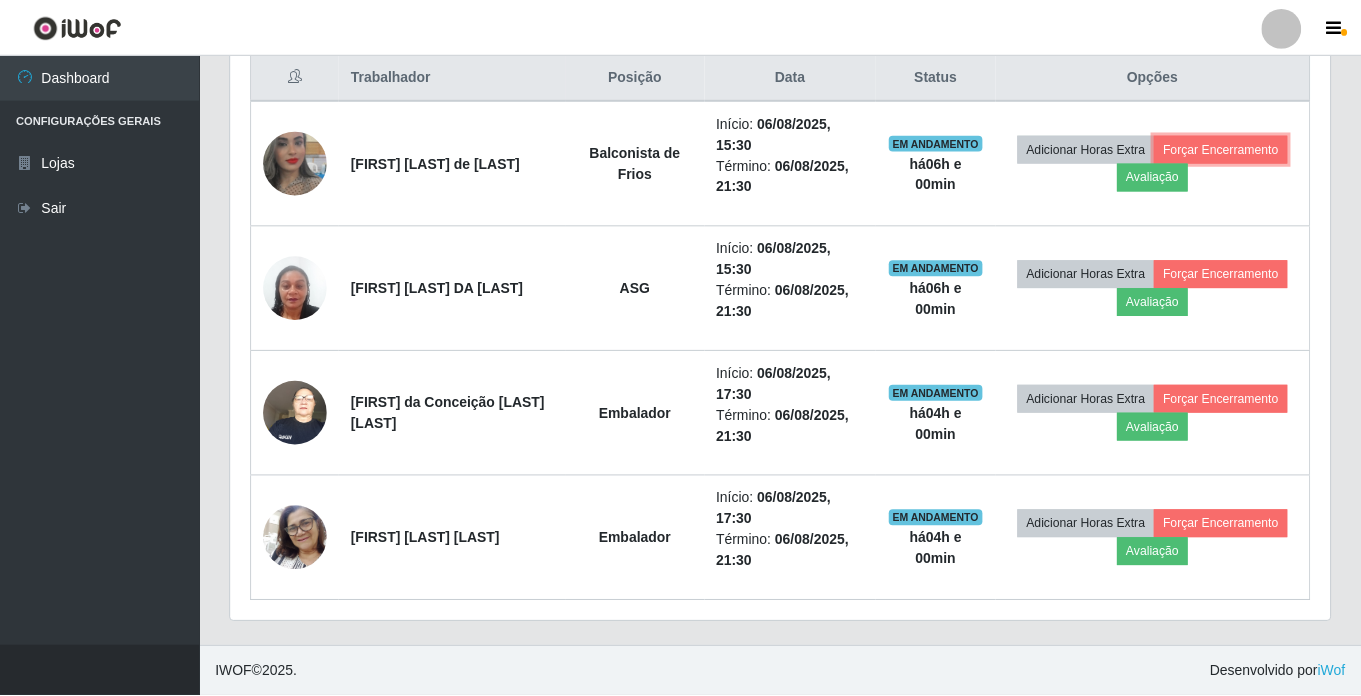 scroll, scrollTop: 999585, scrollLeft: 998901, axis: both 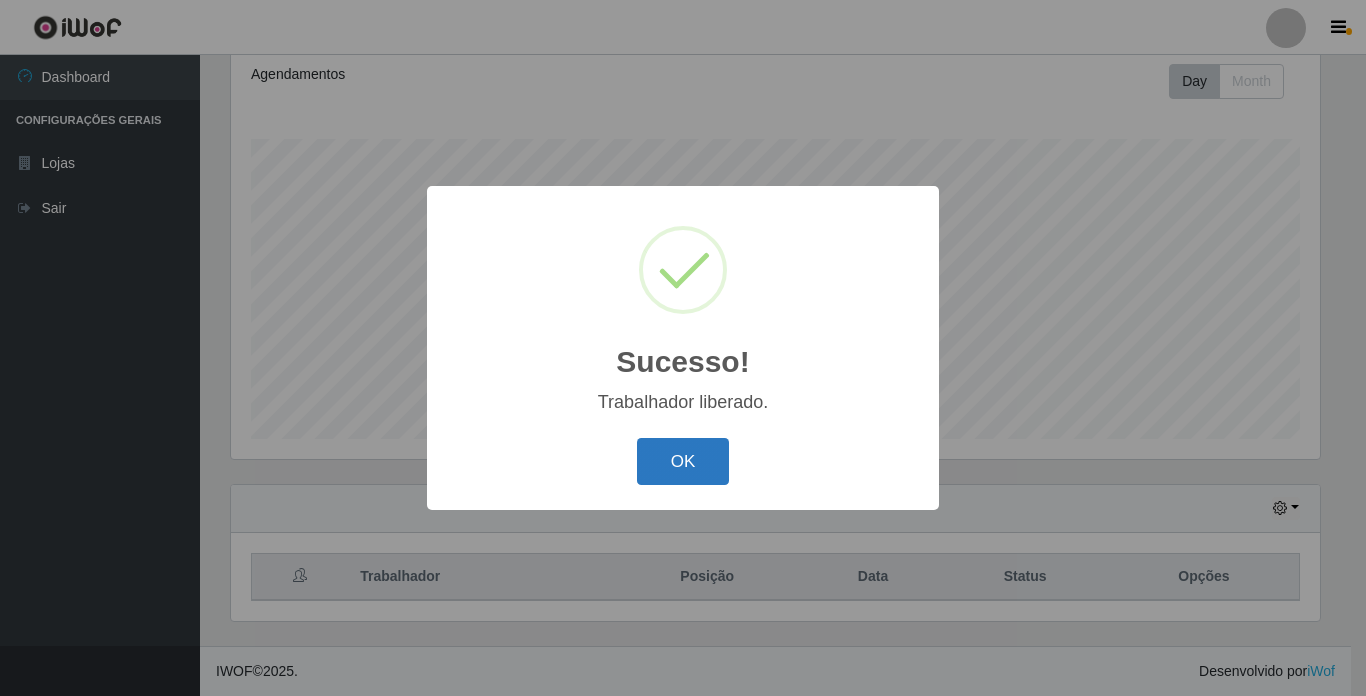 click on "OK" at bounding box center [683, 461] 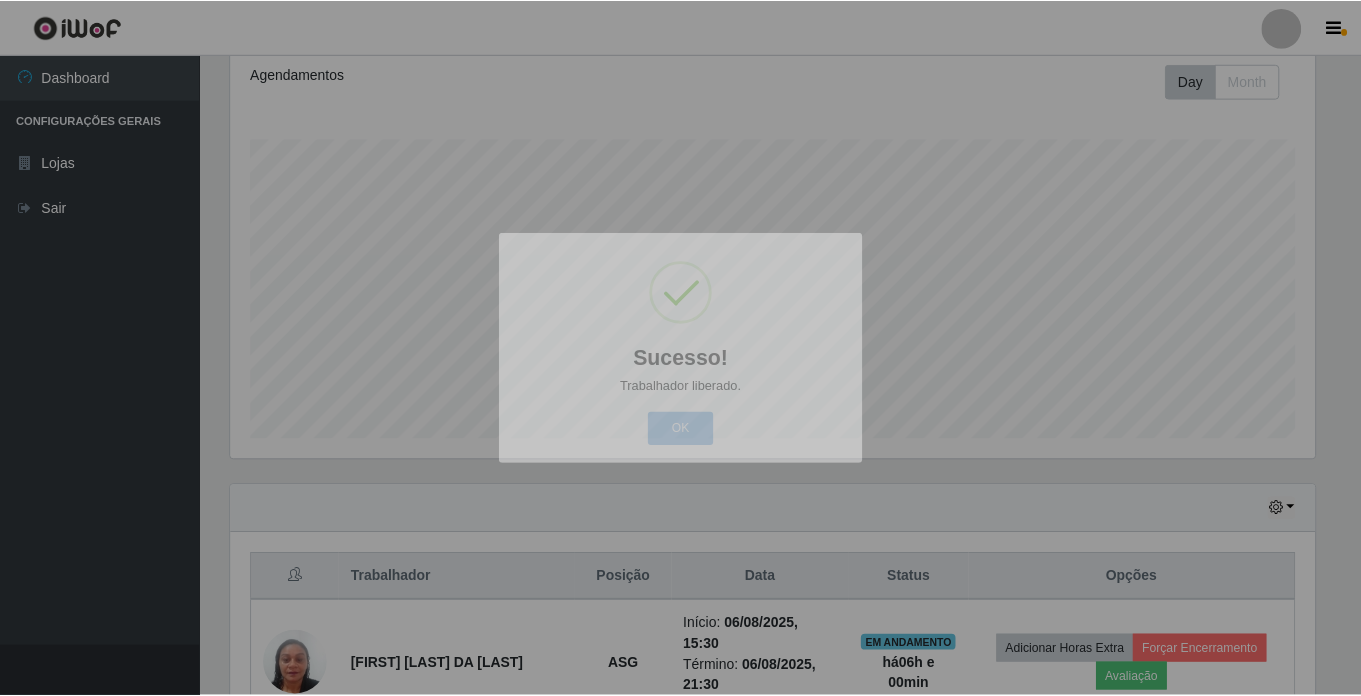 scroll, scrollTop: 282, scrollLeft: 0, axis: vertical 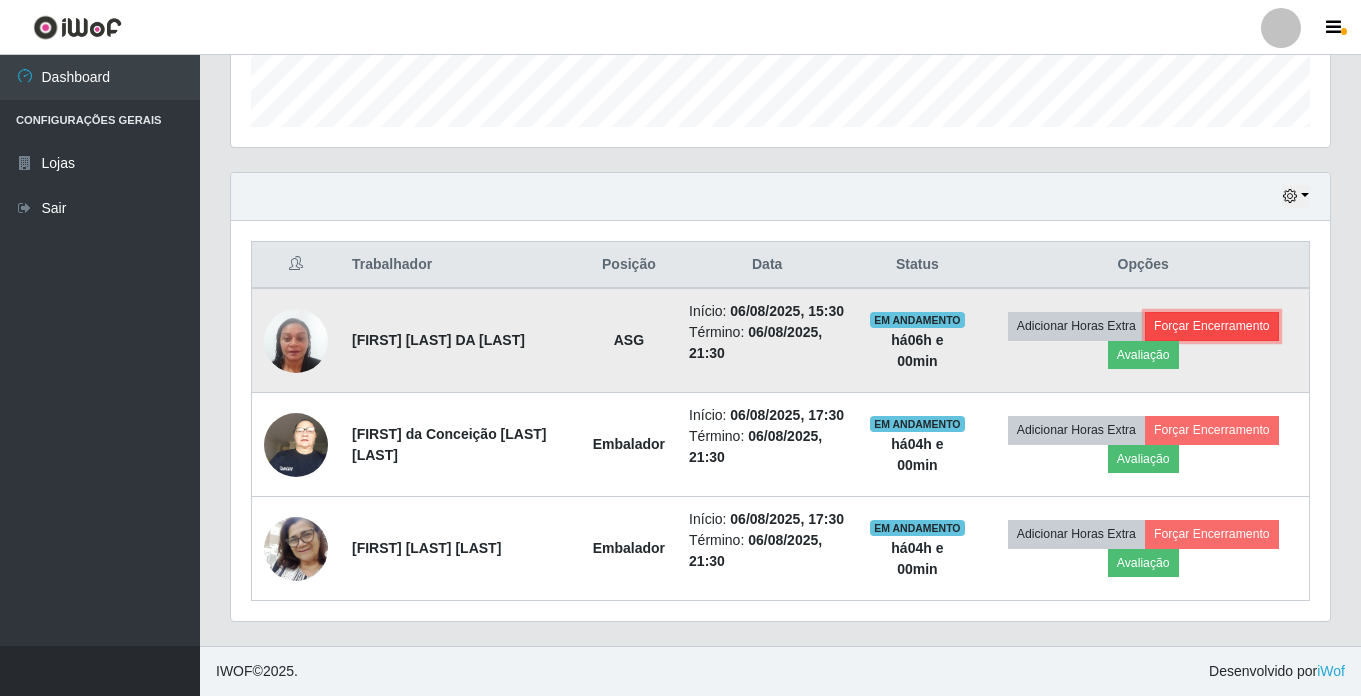 click on "Forçar Encerramento" at bounding box center (1212, 326) 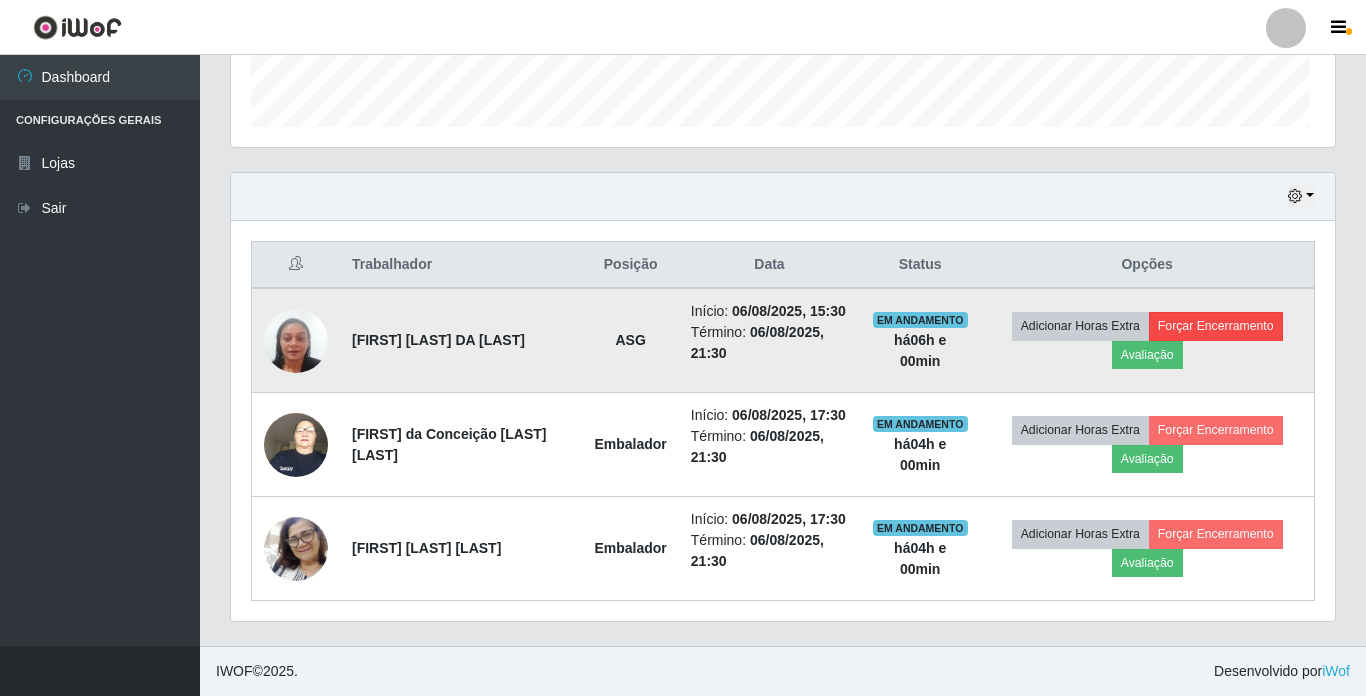 scroll, scrollTop: 999585, scrollLeft: 998911, axis: both 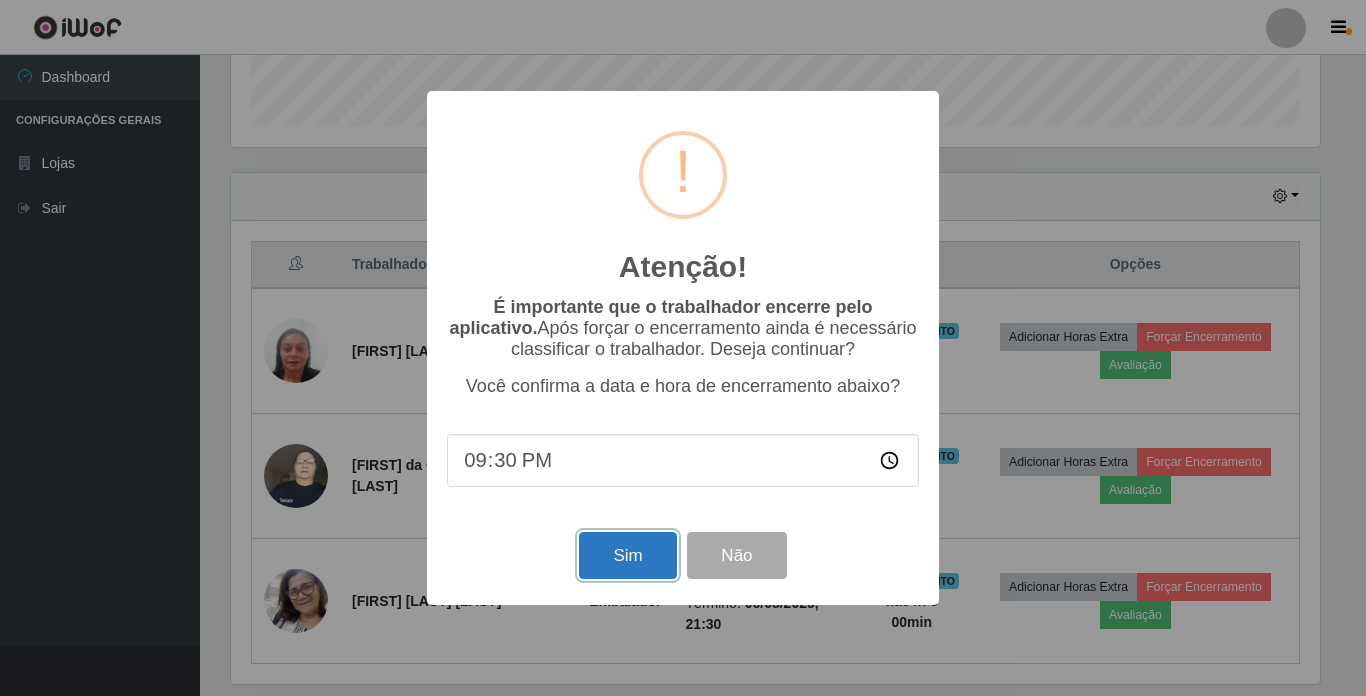 click on "Sim" at bounding box center (627, 555) 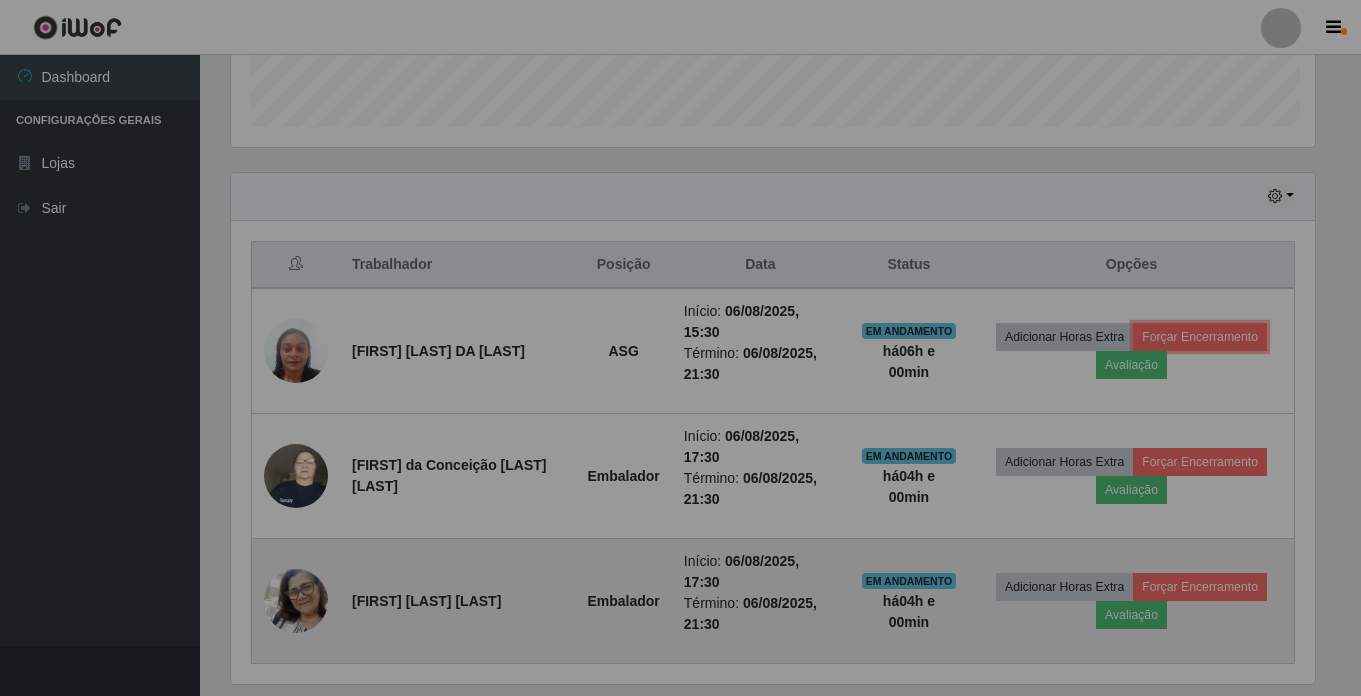scroll, scrollTop: 999585, scrollLeft: 998901, axis: both 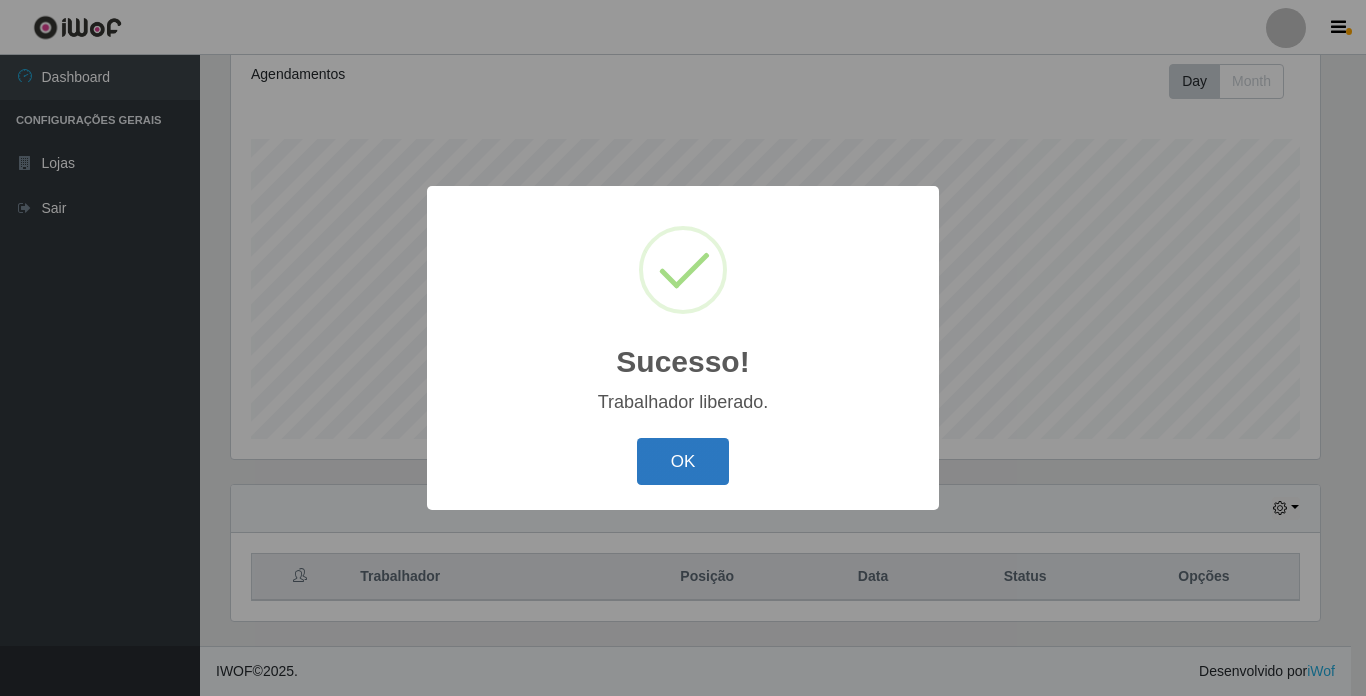 click on "OK" at bounding box center [683, 461] 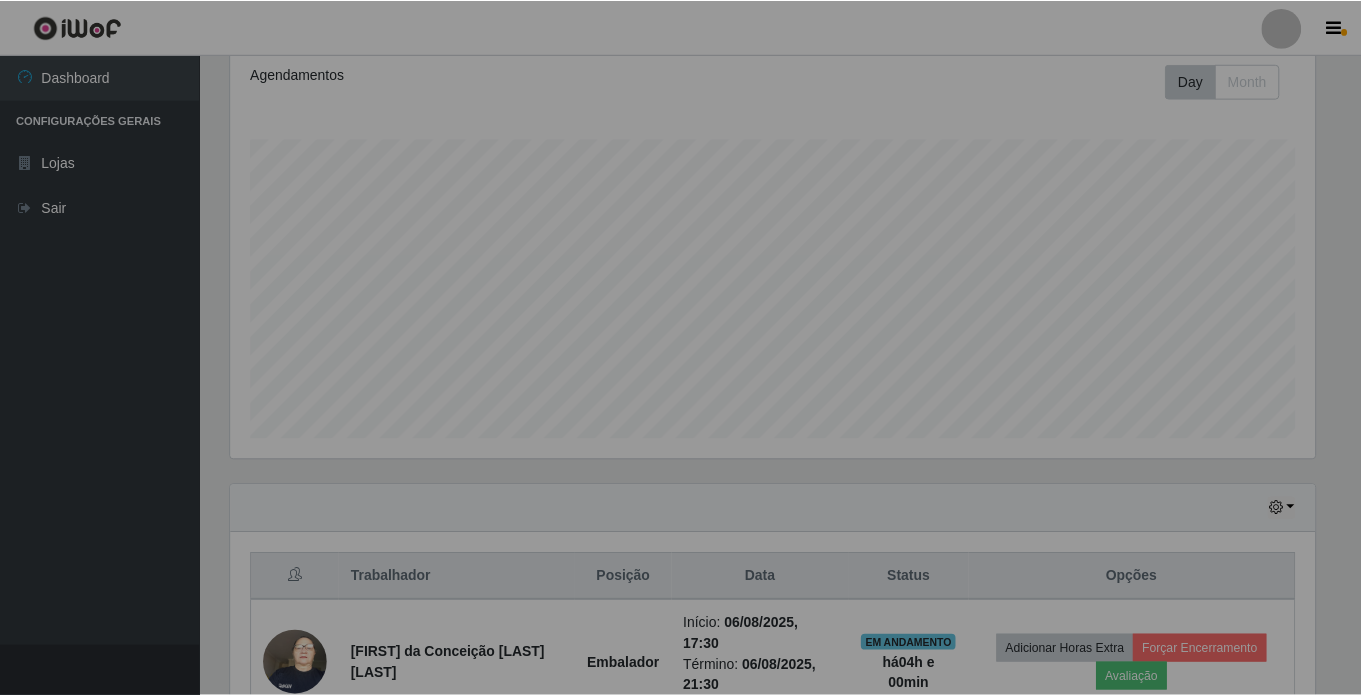 scroll 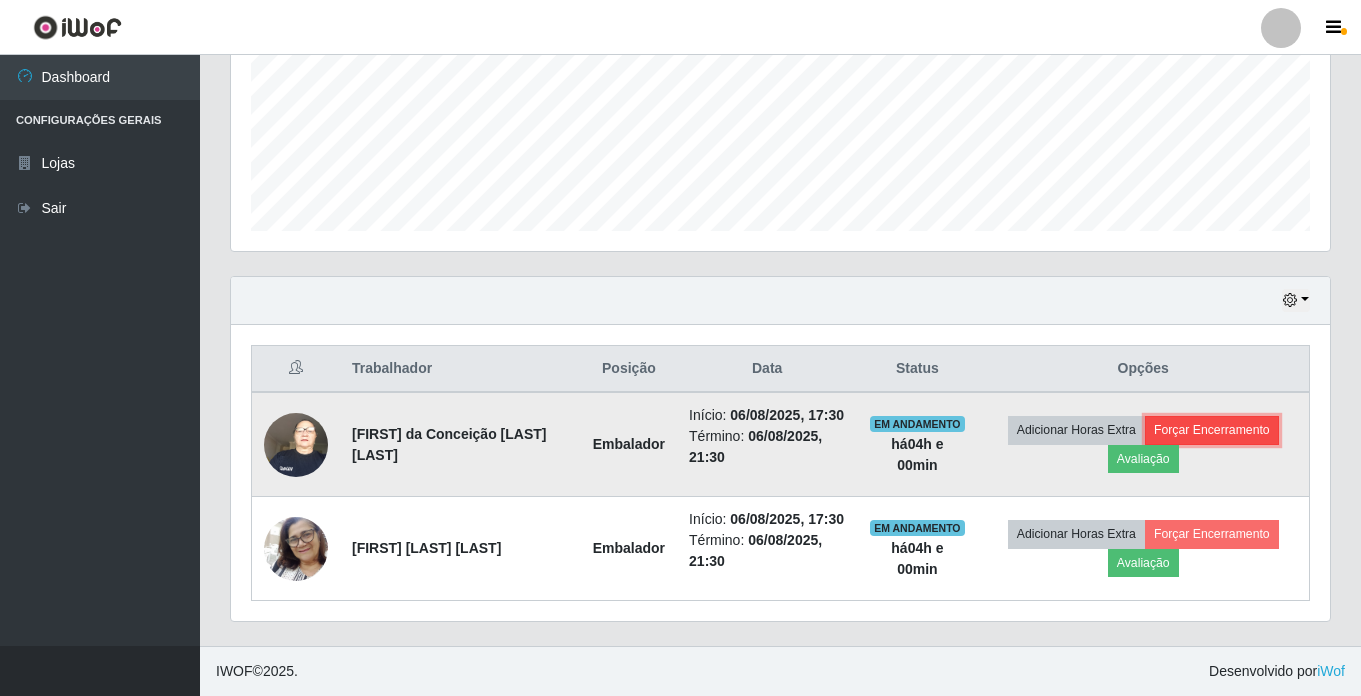 click on "Forçar Encerramento" at bounding box center [1212, 430] 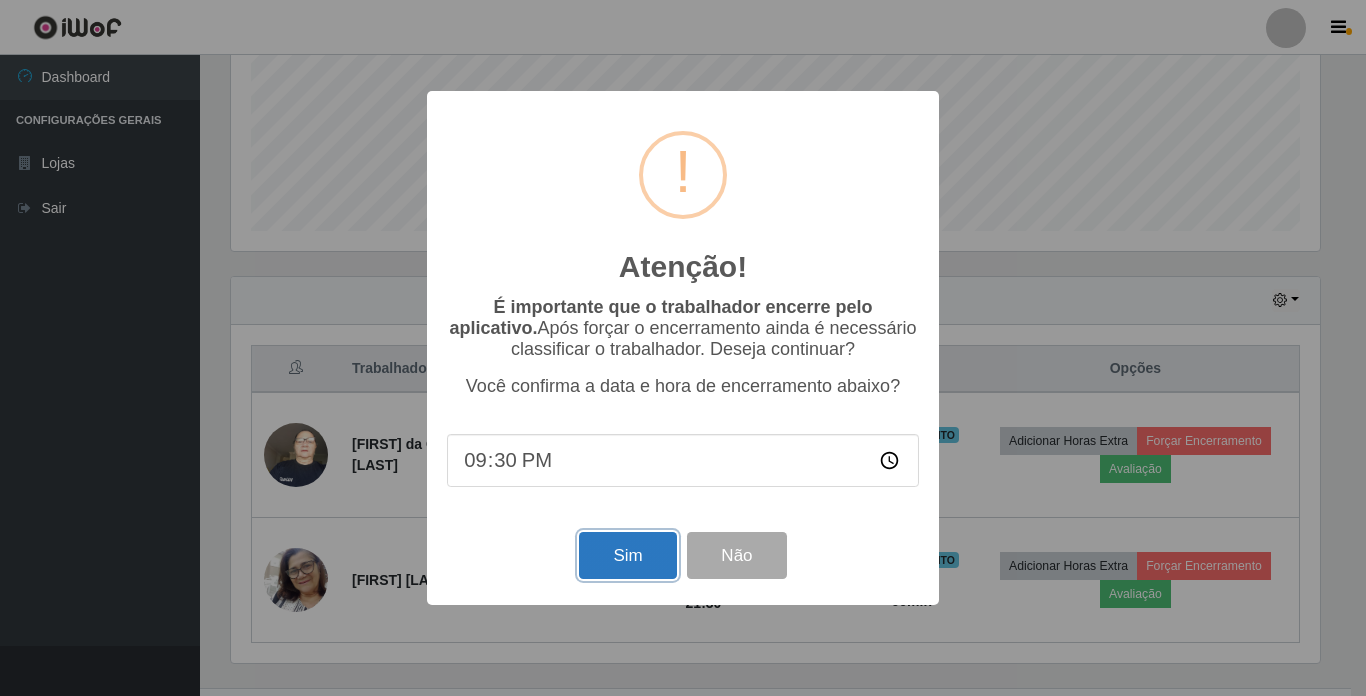 click on "Sim" at bounding box center [627, 555] 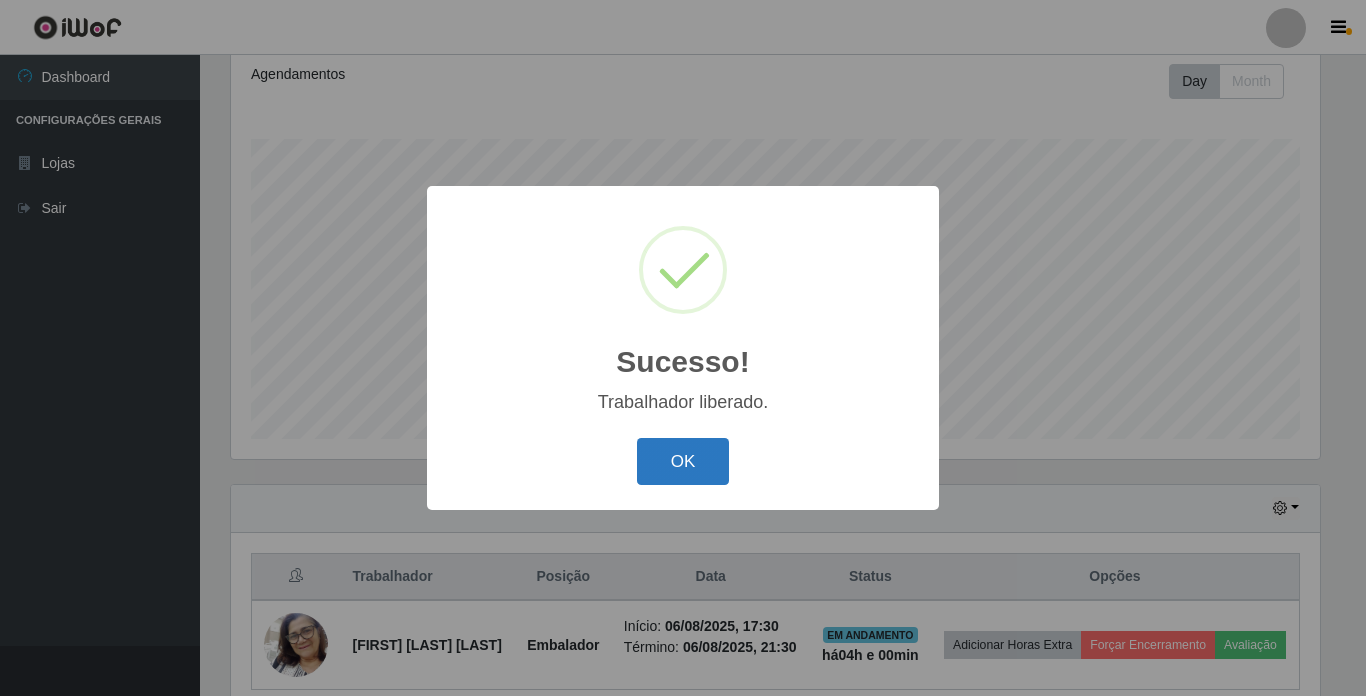 click on "OK" at bounding box center [683, 461] 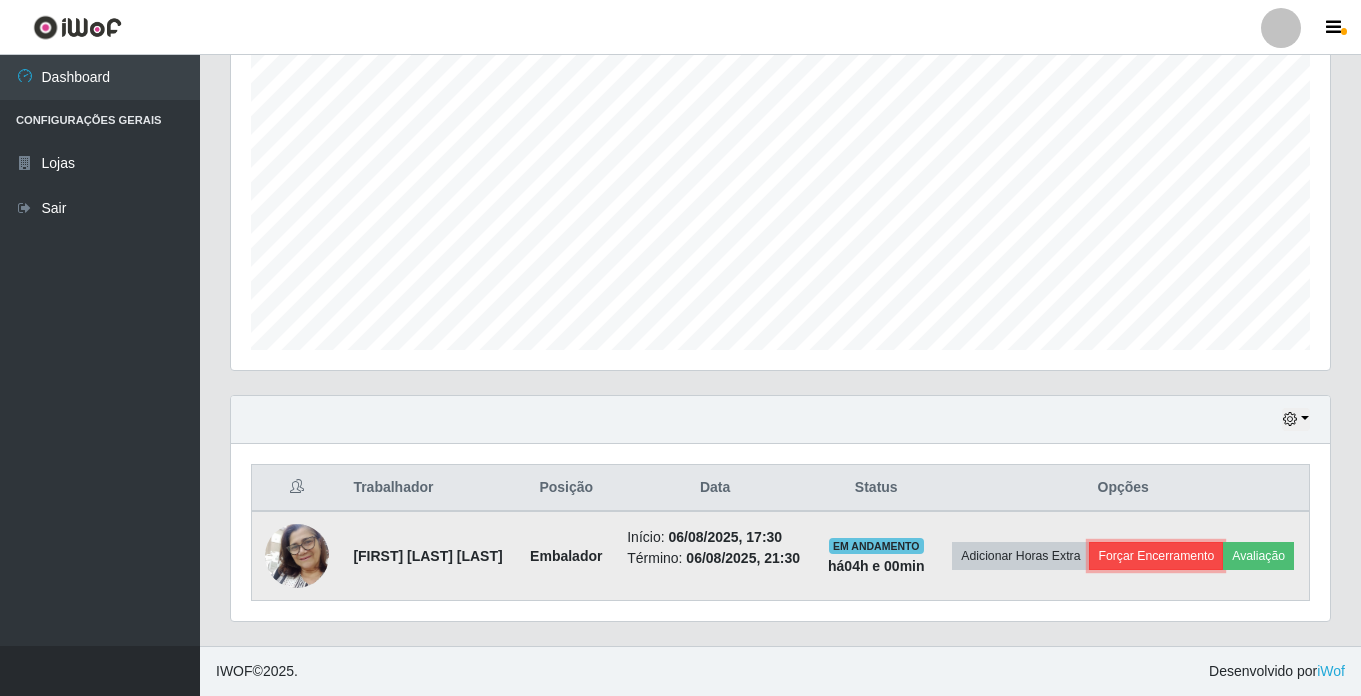 click on "Forçar Encerramento" at bounding box center [1156, 556] 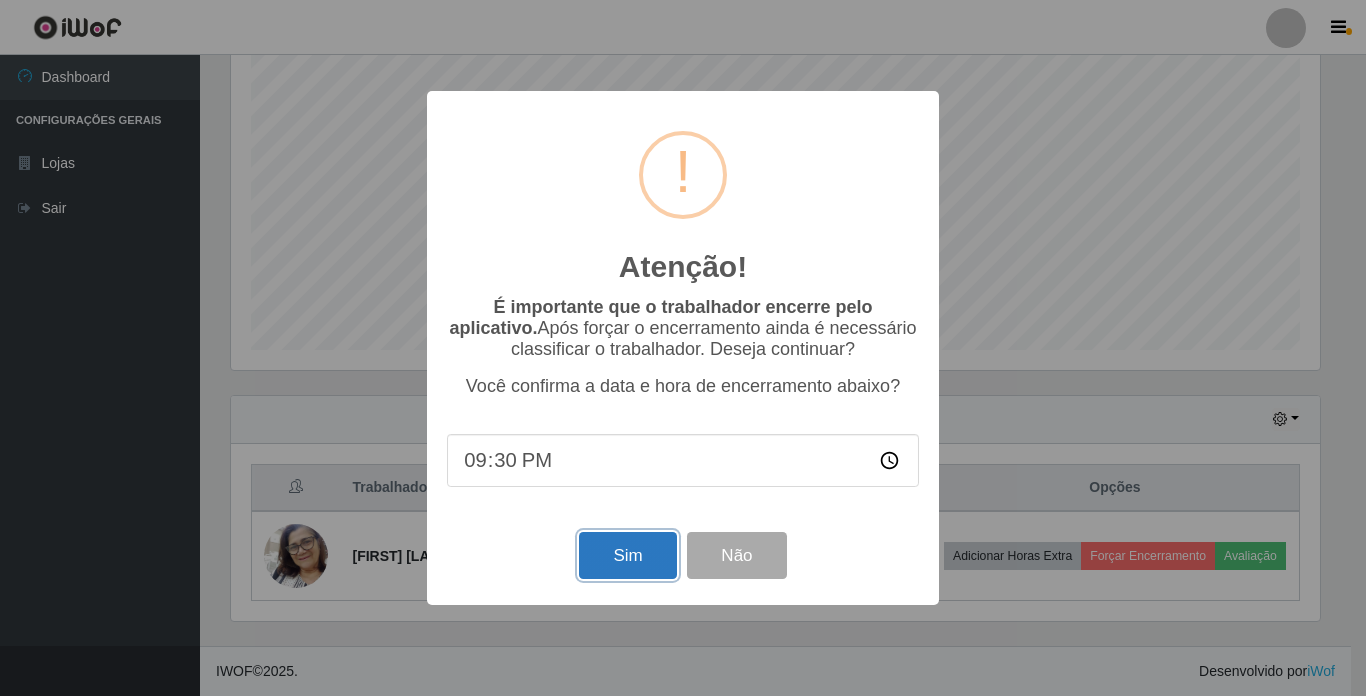 click on "Sim" at bounding box center [627, 555] 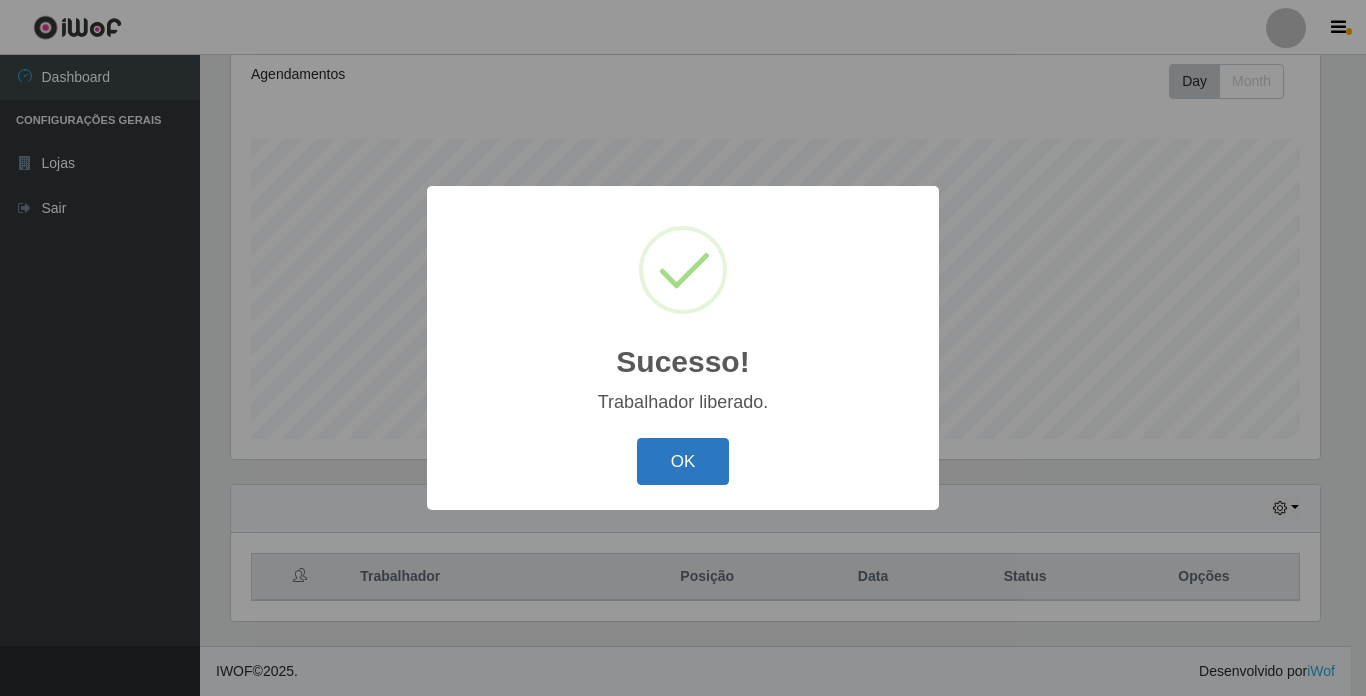 click on "OK" at bounding box center (683, 461) 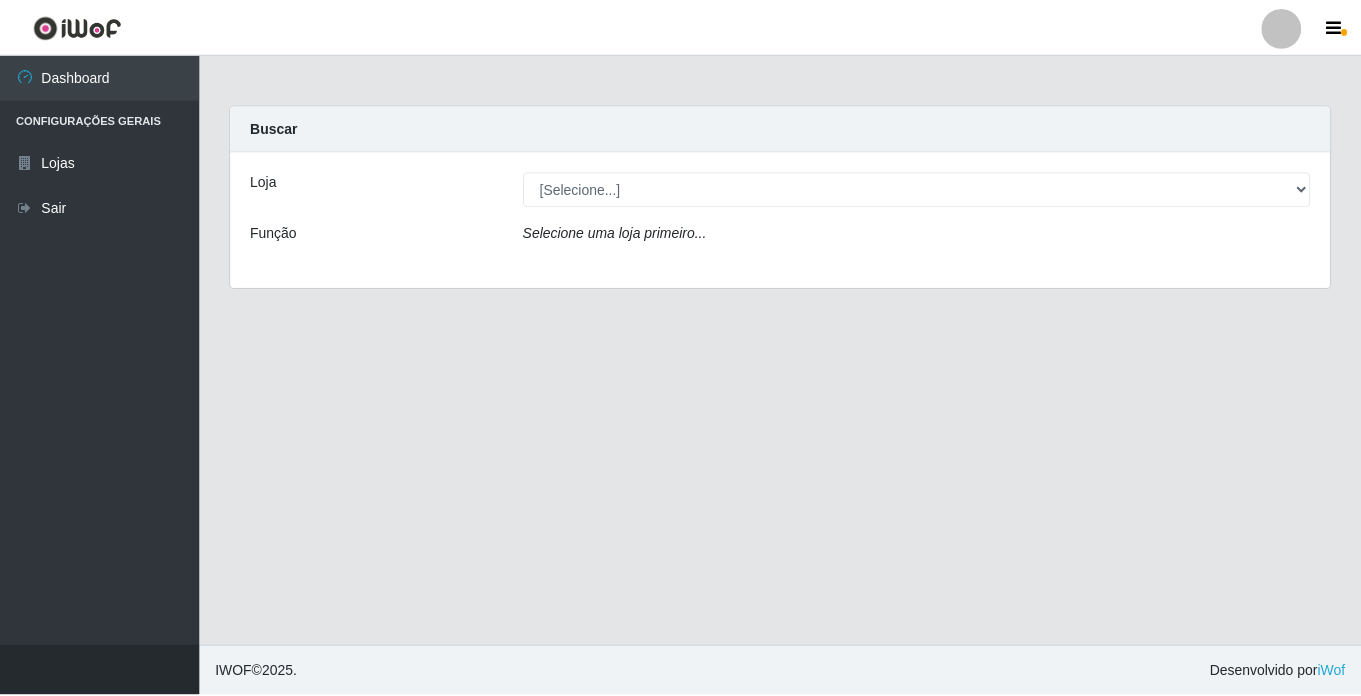 scroll, scrollTop: 0, scrollLeft: 0, axis: both 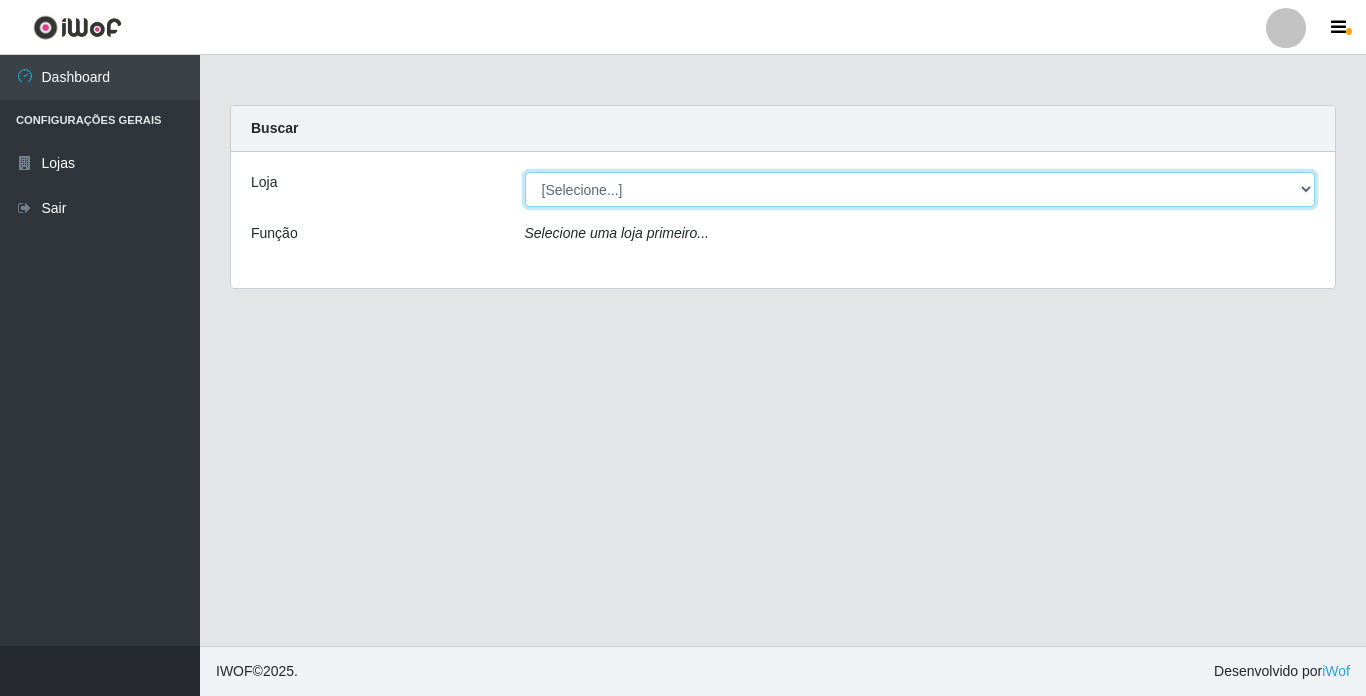 click on "[Selecione...] Bemais Supermercados - Cidade Universitária" at bounding box center [920, 189] 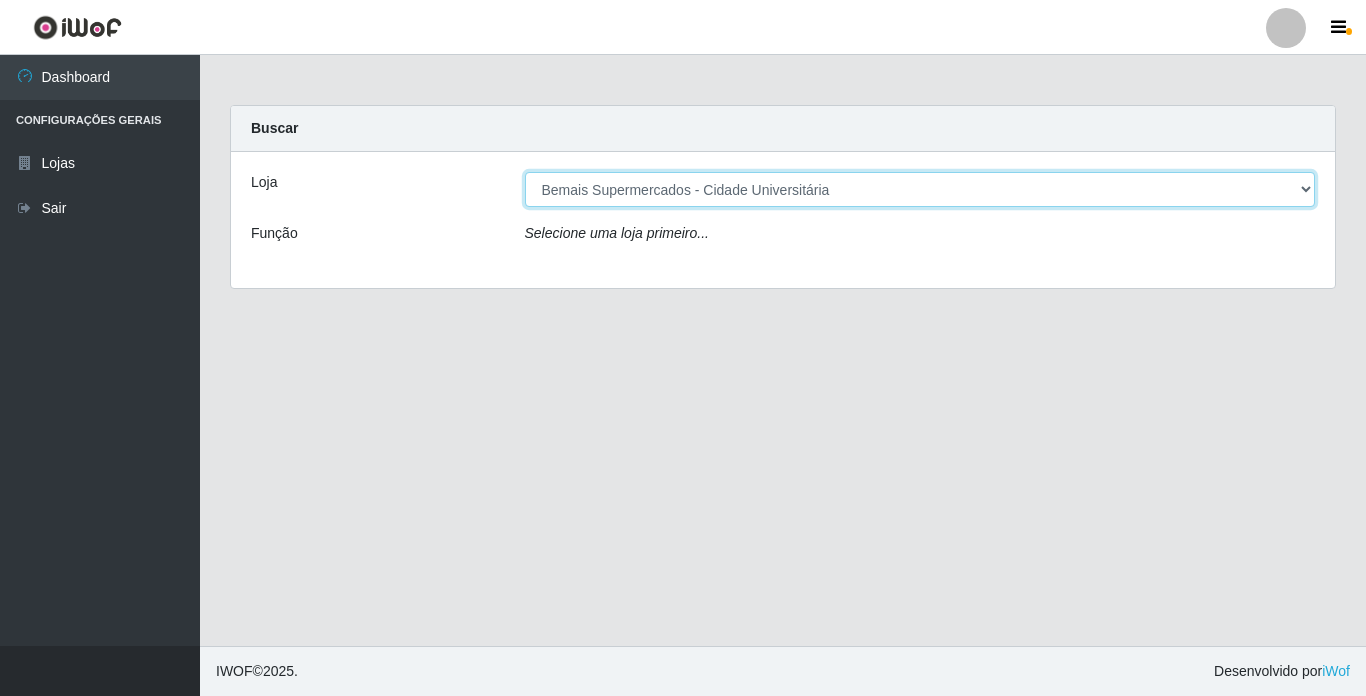 click on "[Selecione...] Bemais Supermercados - Cidade Universitária" at bounding box center [920, 189] 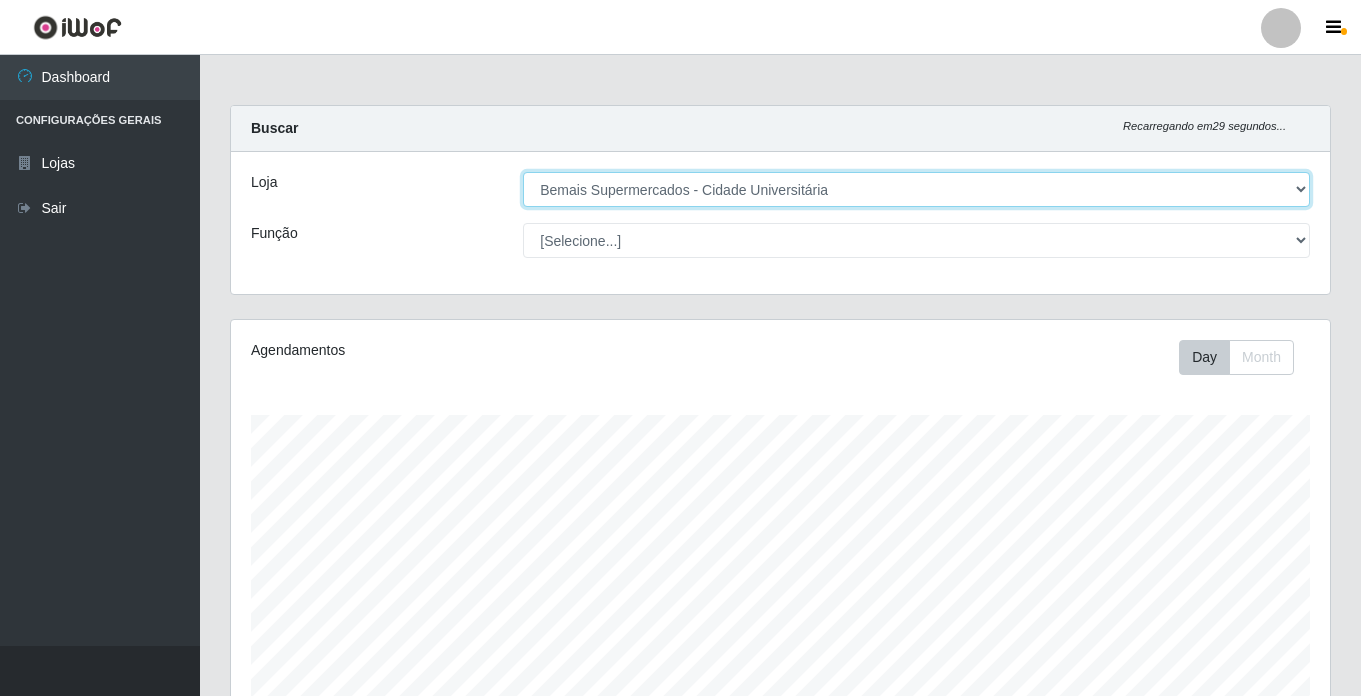 scroll, scrollTop: 999585, scrollLeft: 998901, axis: both 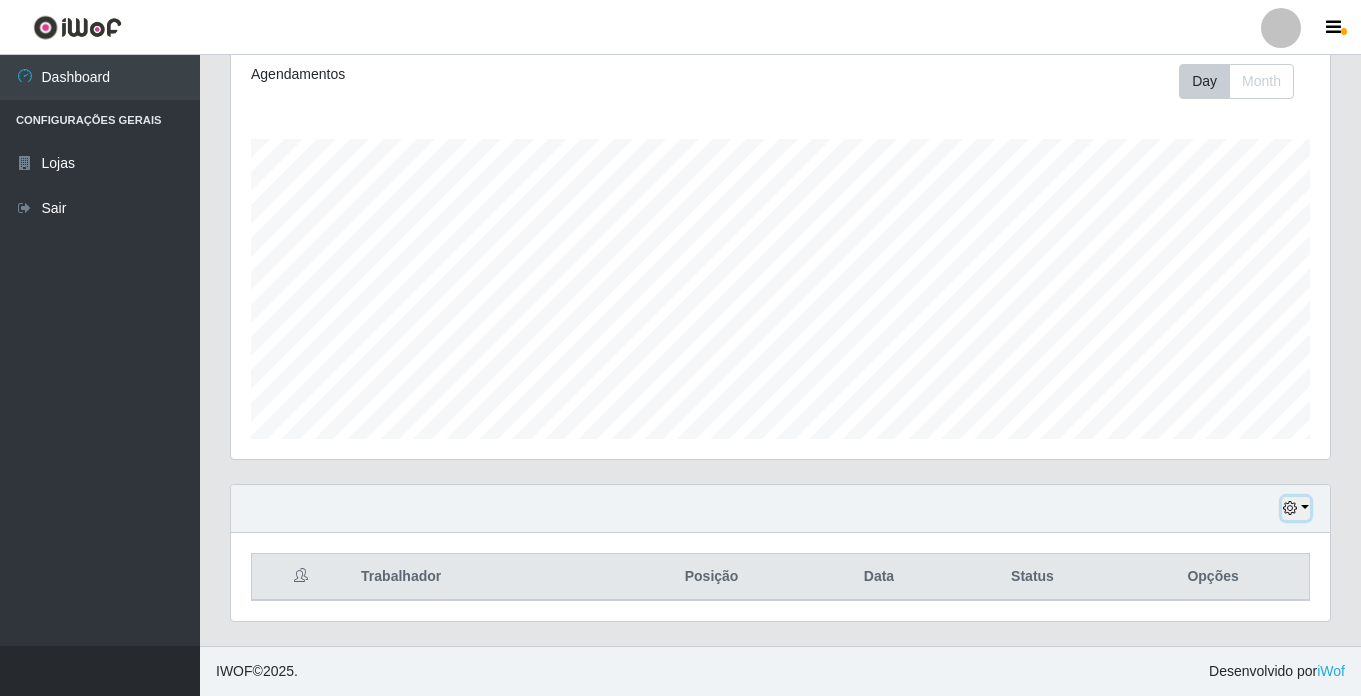 click at bounding box center [1290, 508] 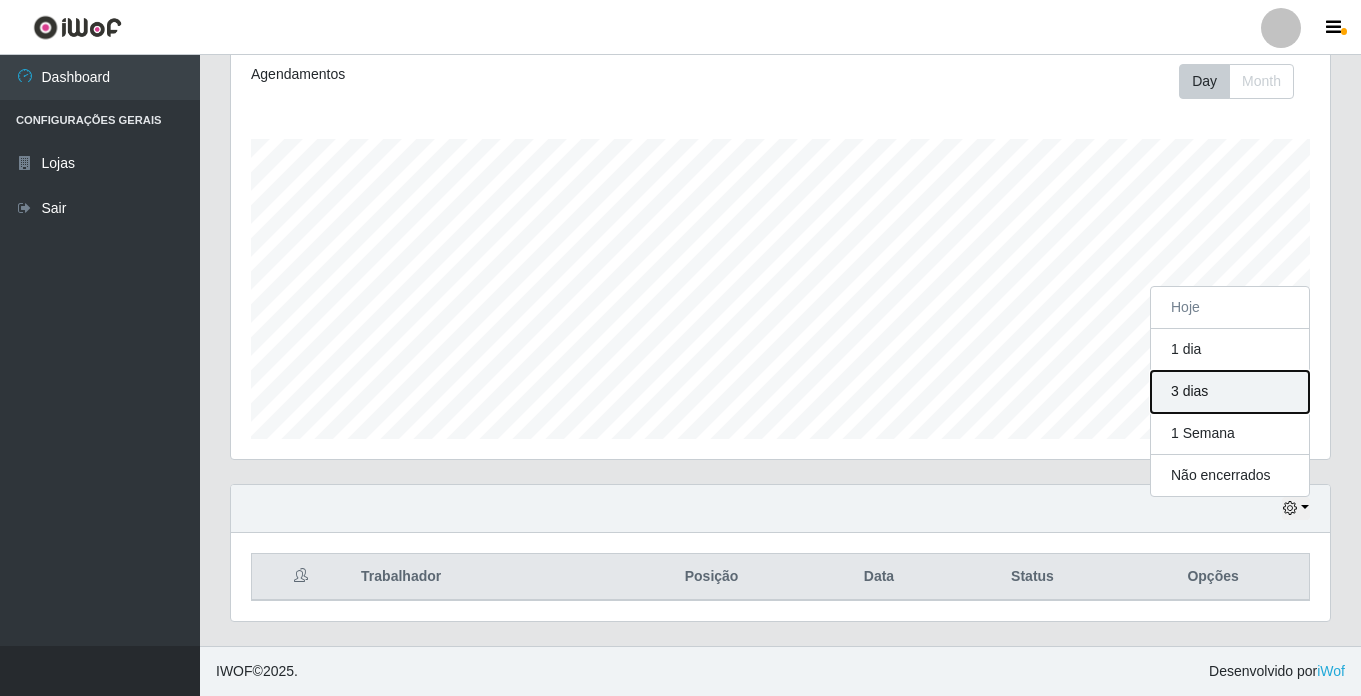 click on "3 dias" at bounding box center [1230, 392] 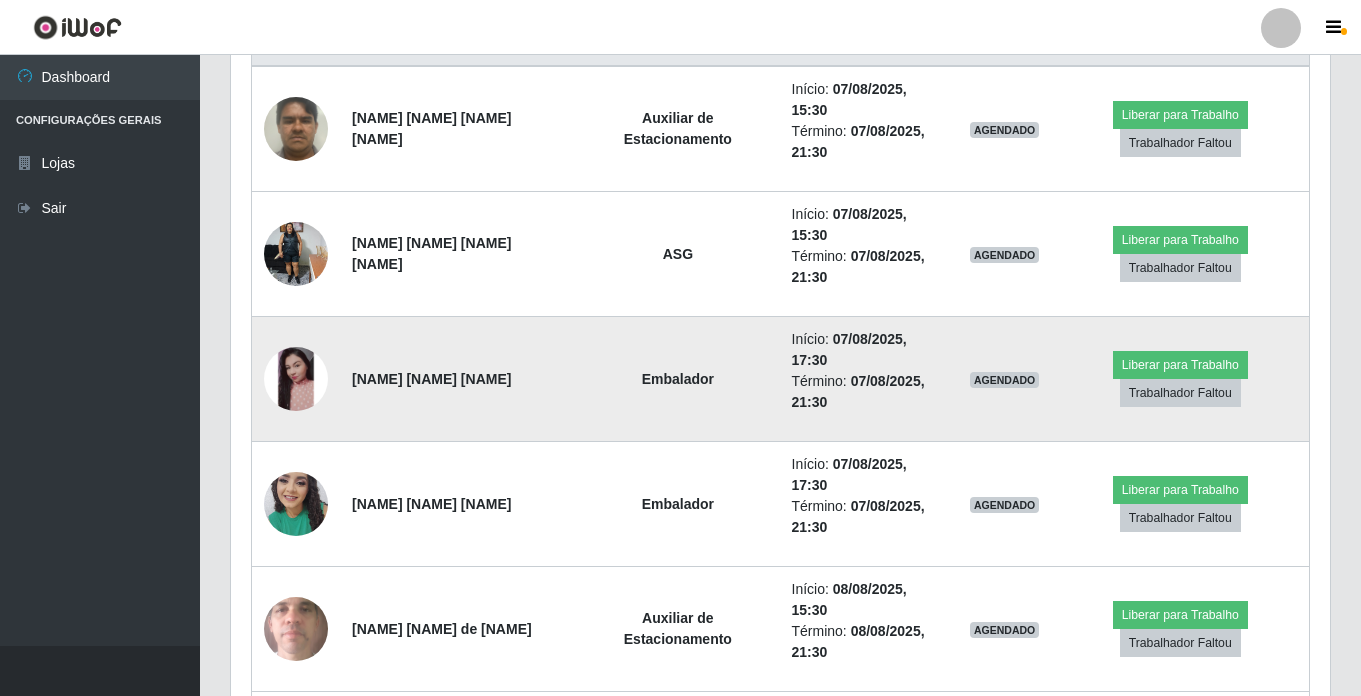 scroll, scrollTop: 776, scrollLeft: 0, axis: vertical 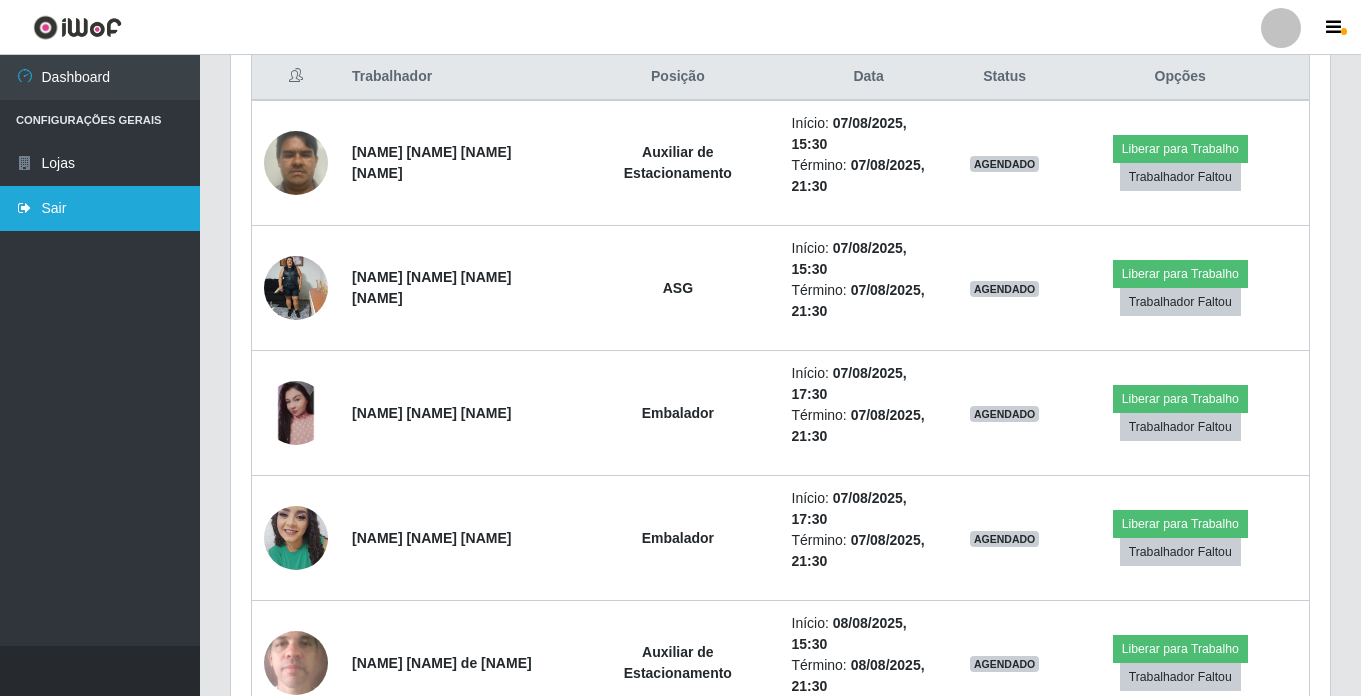 click on "Sair" at bounding box center (100, 208) 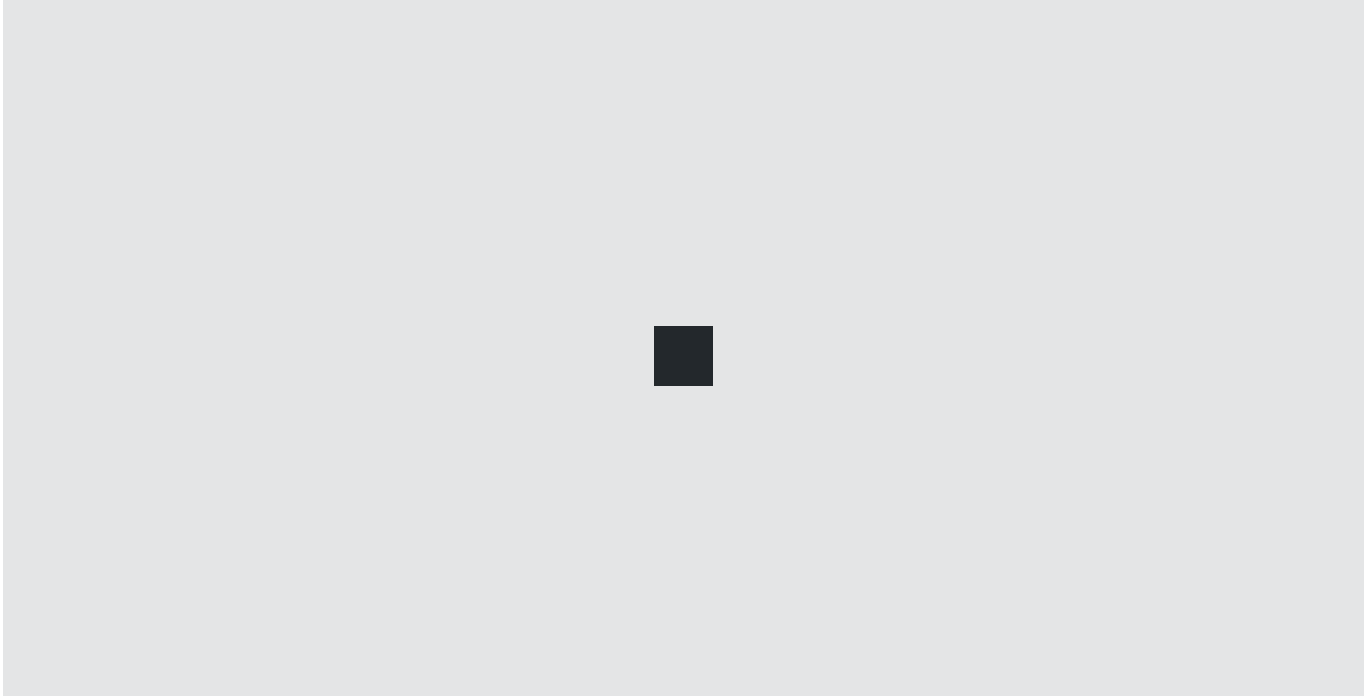 scroll, scrollTop: 0, scrollLeft: 0, axis: both 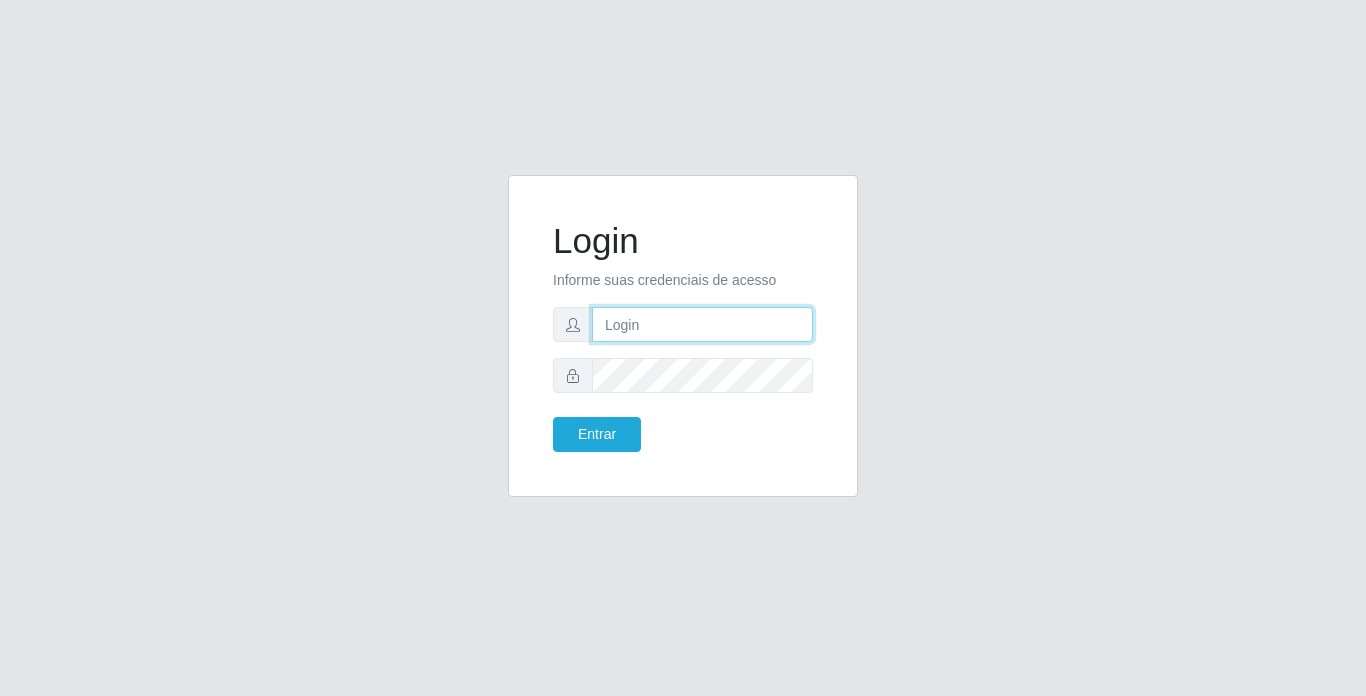 click at bounding box center [702, 324] 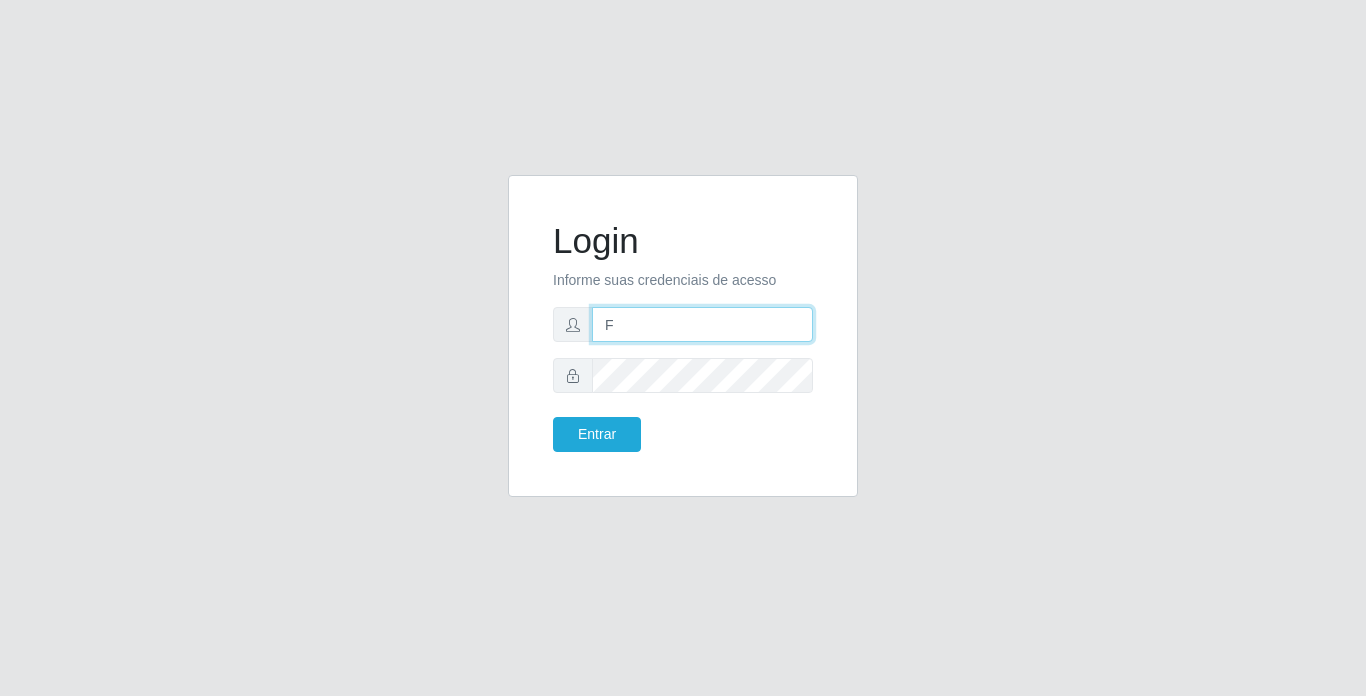 type on "franciscojunior@bemais" 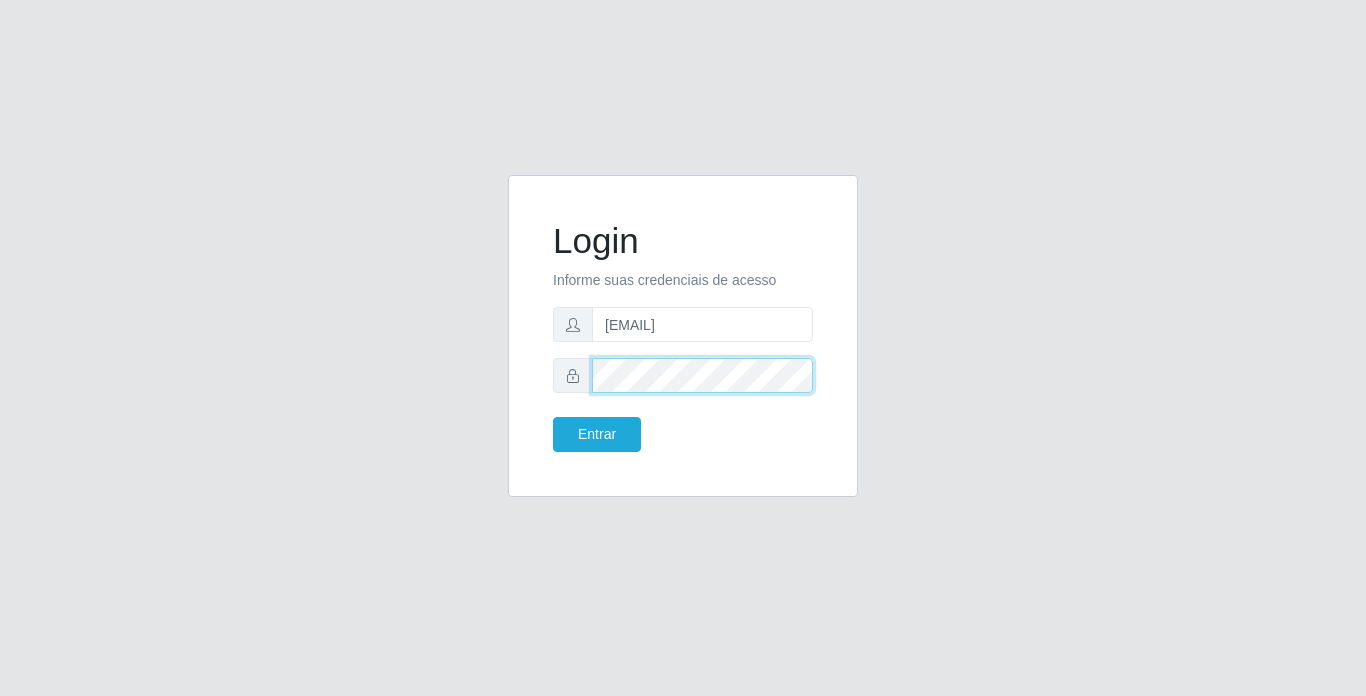 click on "Entrar" at bounding box center [597, 434] 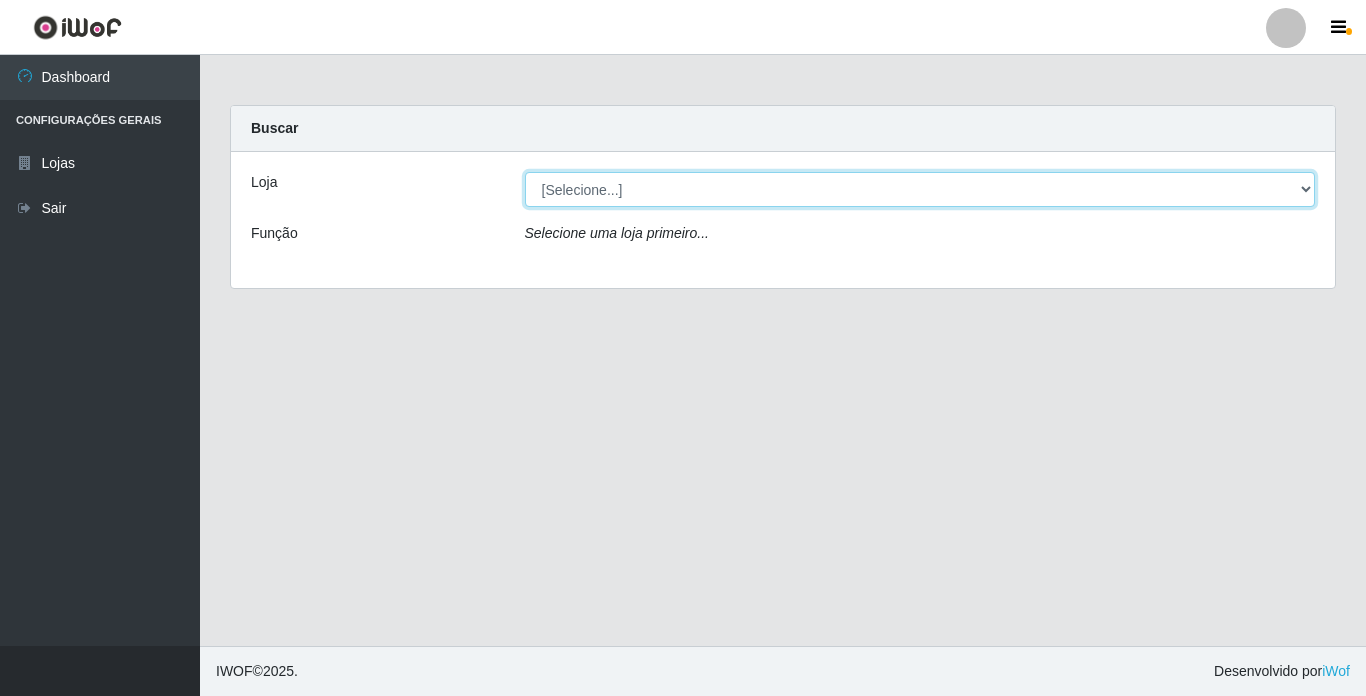 click on "[Selecione...] Bemais Supermercados - Cidade Universitária" at bounding box center (920, 189) 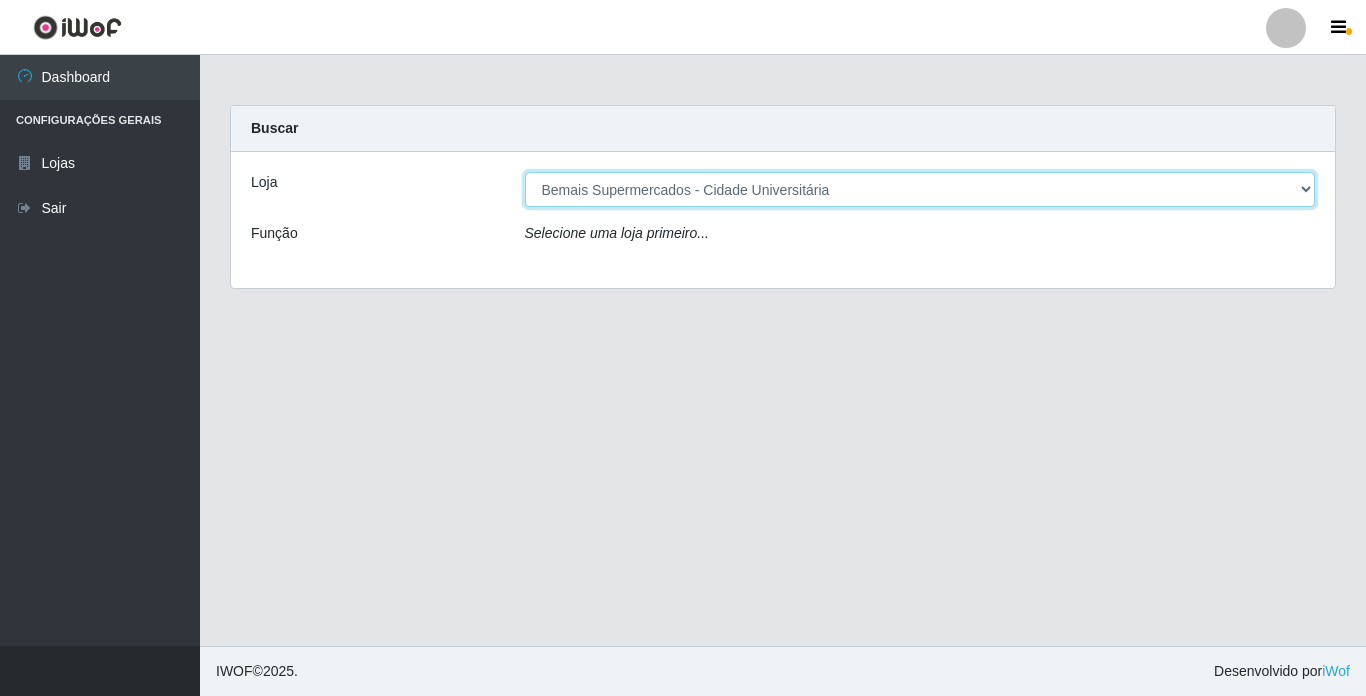 click on "[Selecione...] Bemais Supermercados - Cidade Universitária" at bounding box center [920, 189] 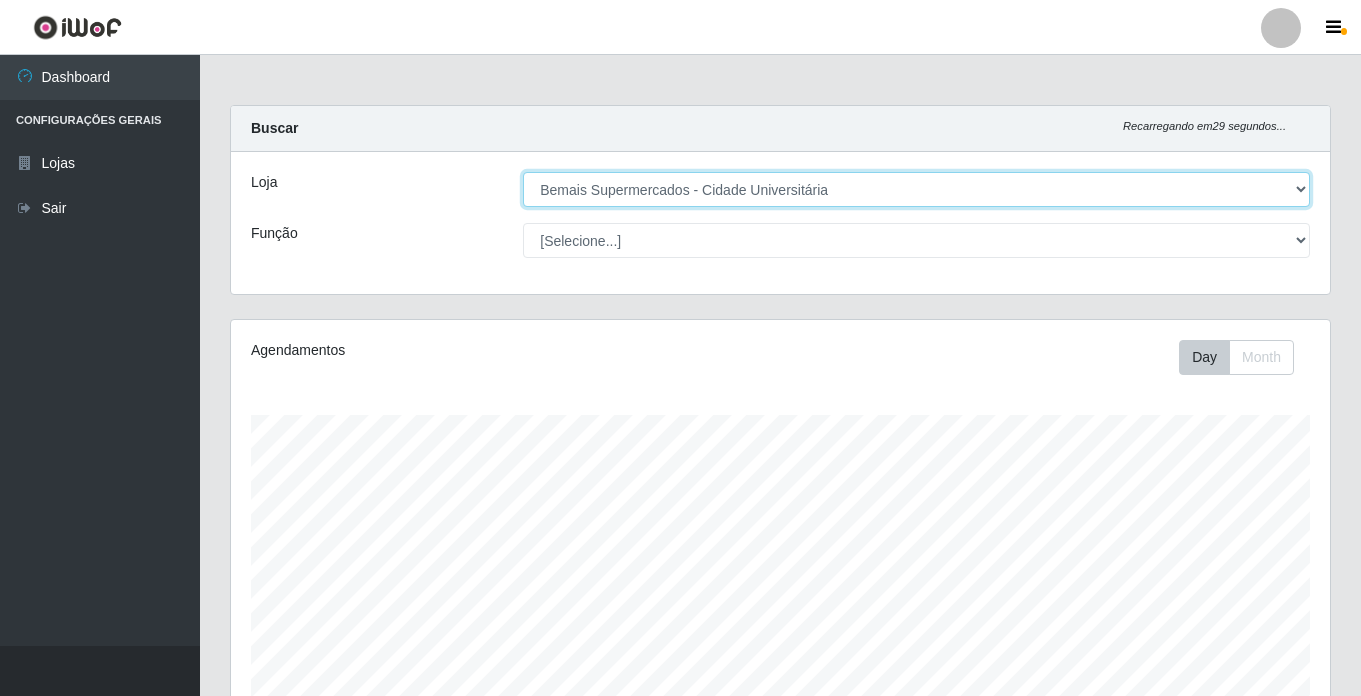 scroll, scrollTop: 999585, scrollLeft: 998901, axis: both 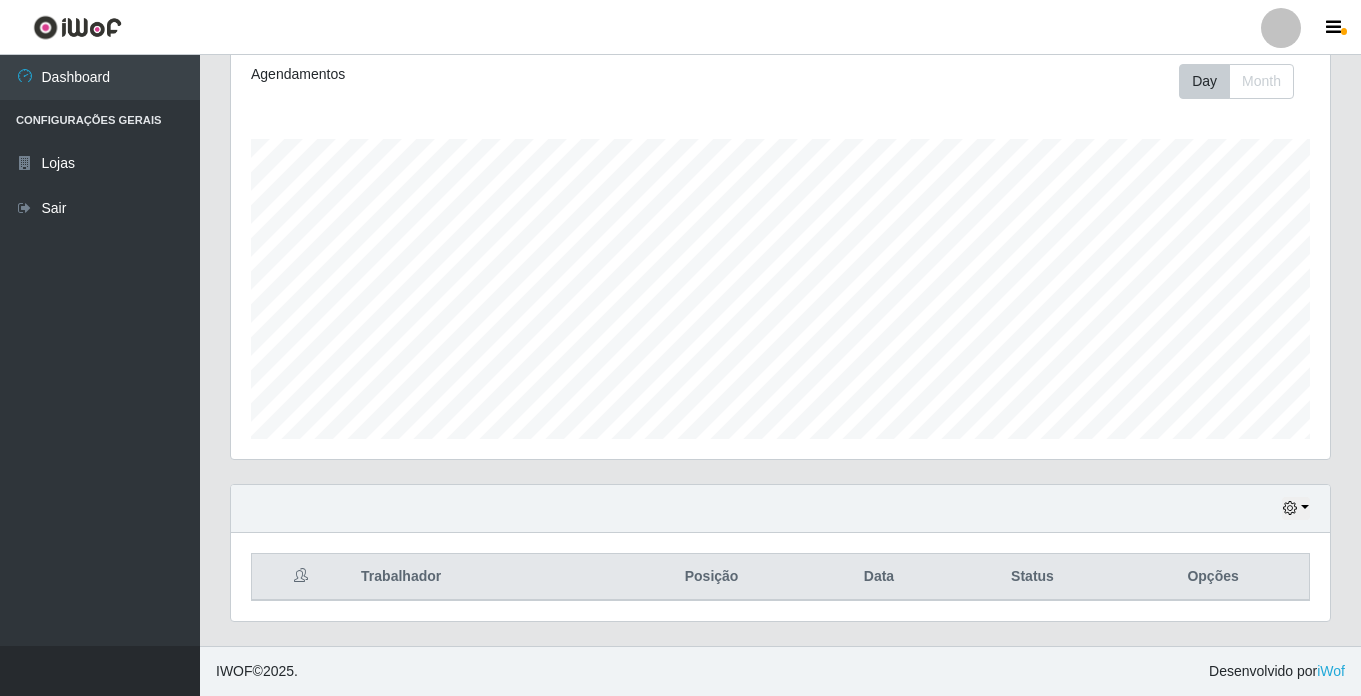 click on "Hoje 1 dia 3 dias 1 Semana Não encerrados" at bounding box center [780, 509] 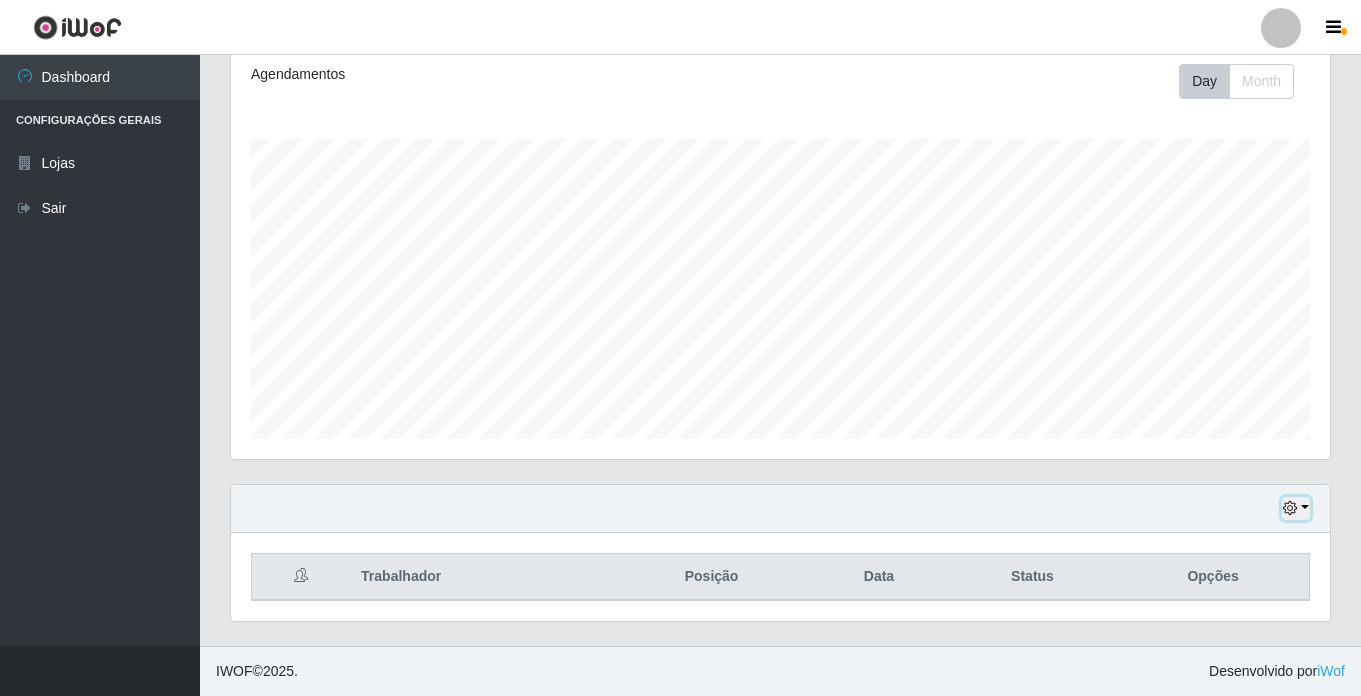 click at bounding box center [1296, 508] 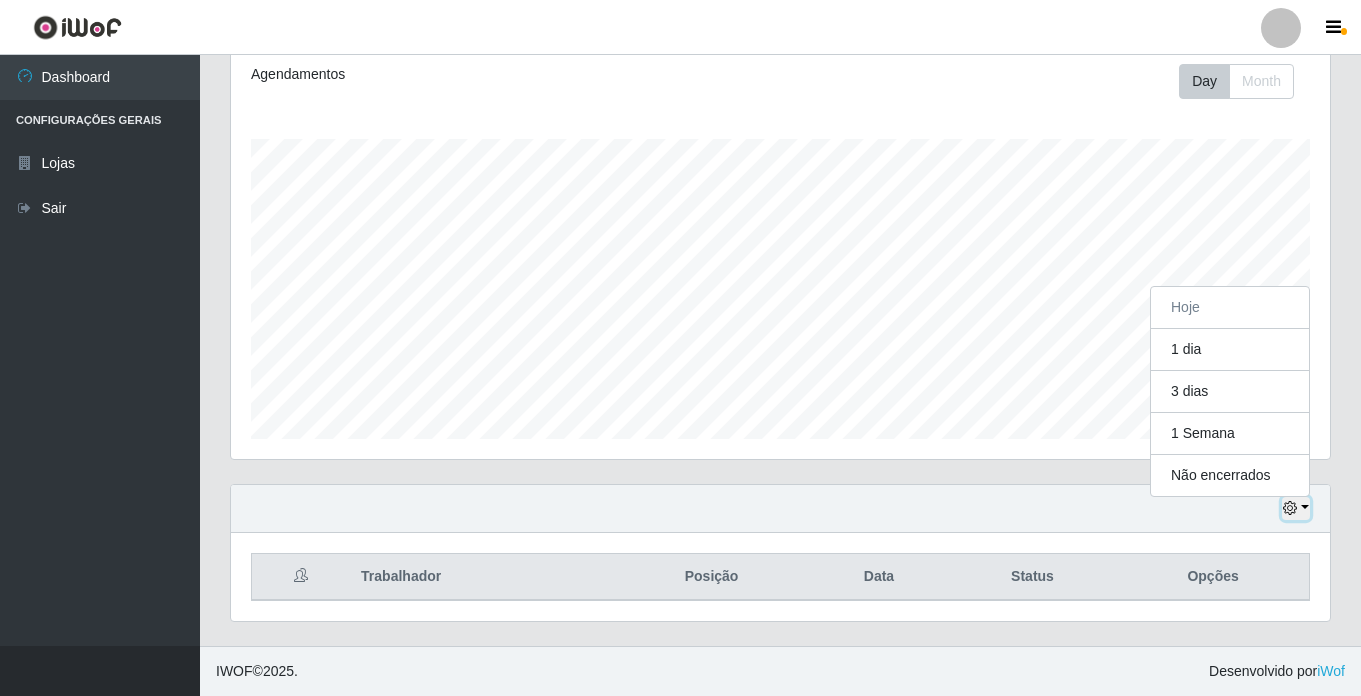 scroll, scrollTop: 415, scrollLeft: 1099, axis: both 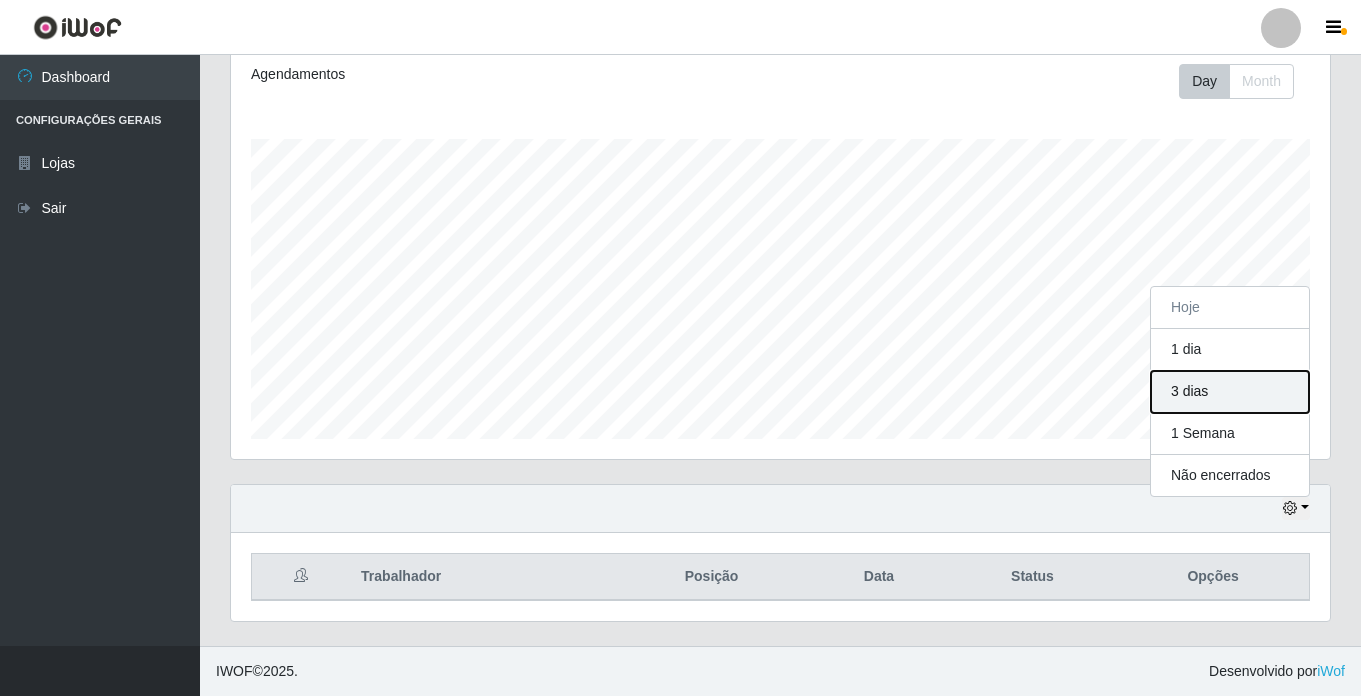 click on "3 dias" at bounding box center [1230, 392] 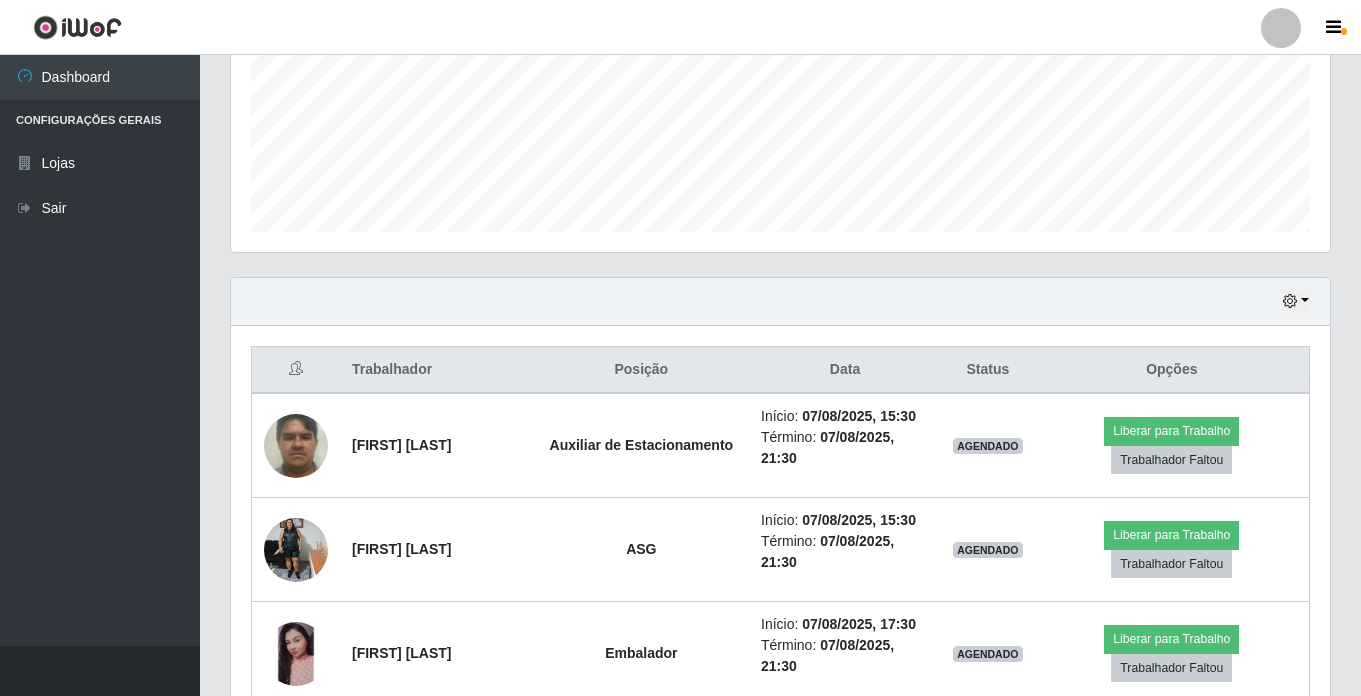 scroll, scrollTop: 476, scrollLeft: 0, axis: vertical 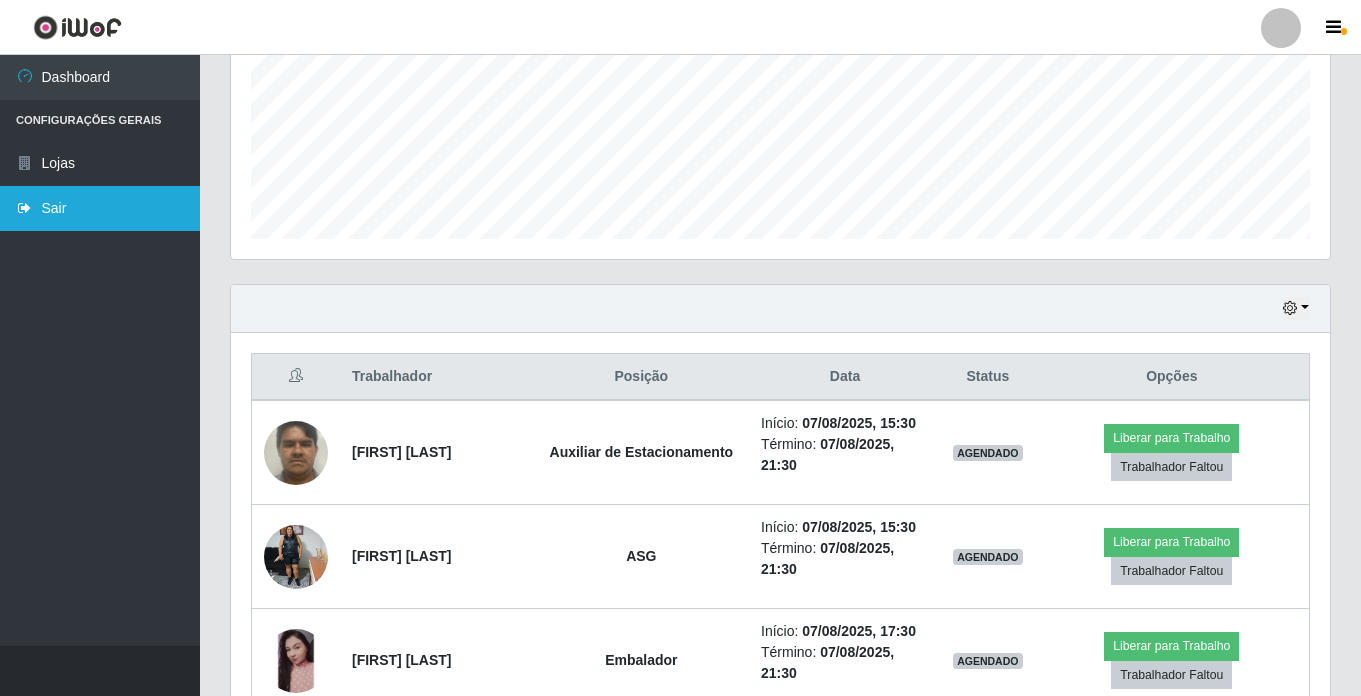 click on "Sair" at bounding box center [100, 208] 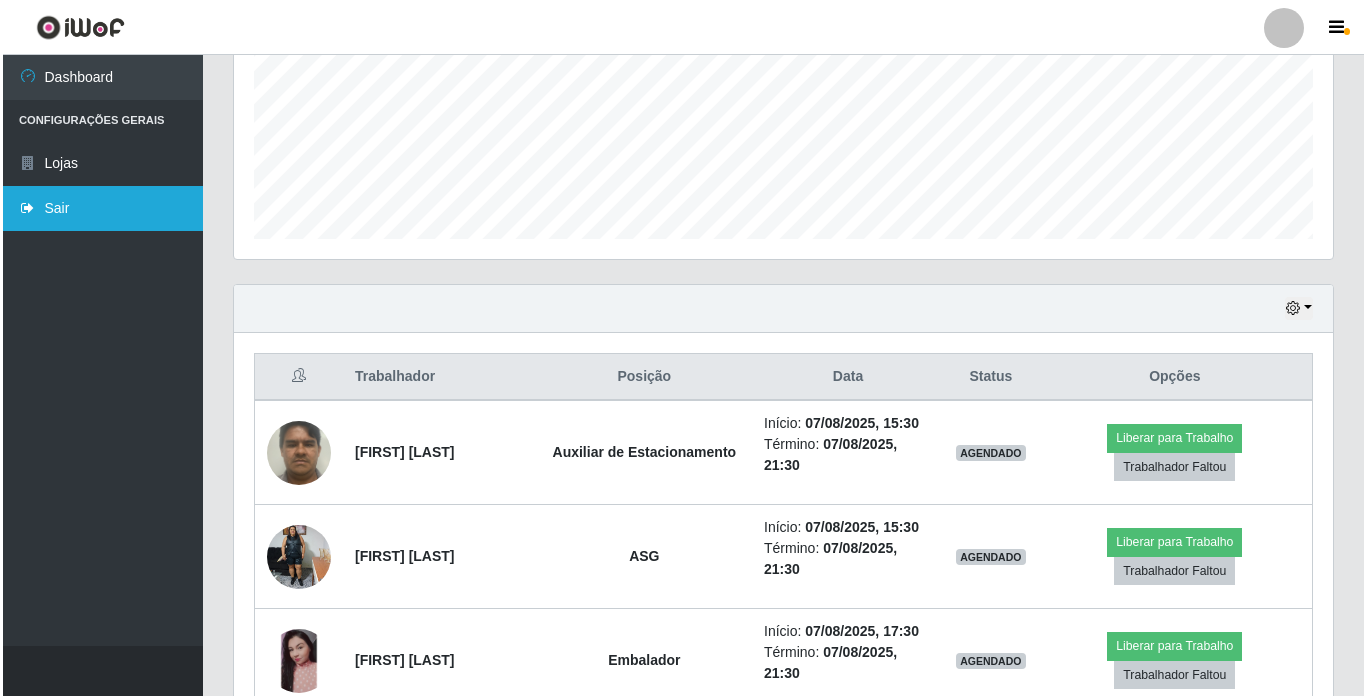 scroll, scrollTop: 0, scrollLeft: 0, axis: both 